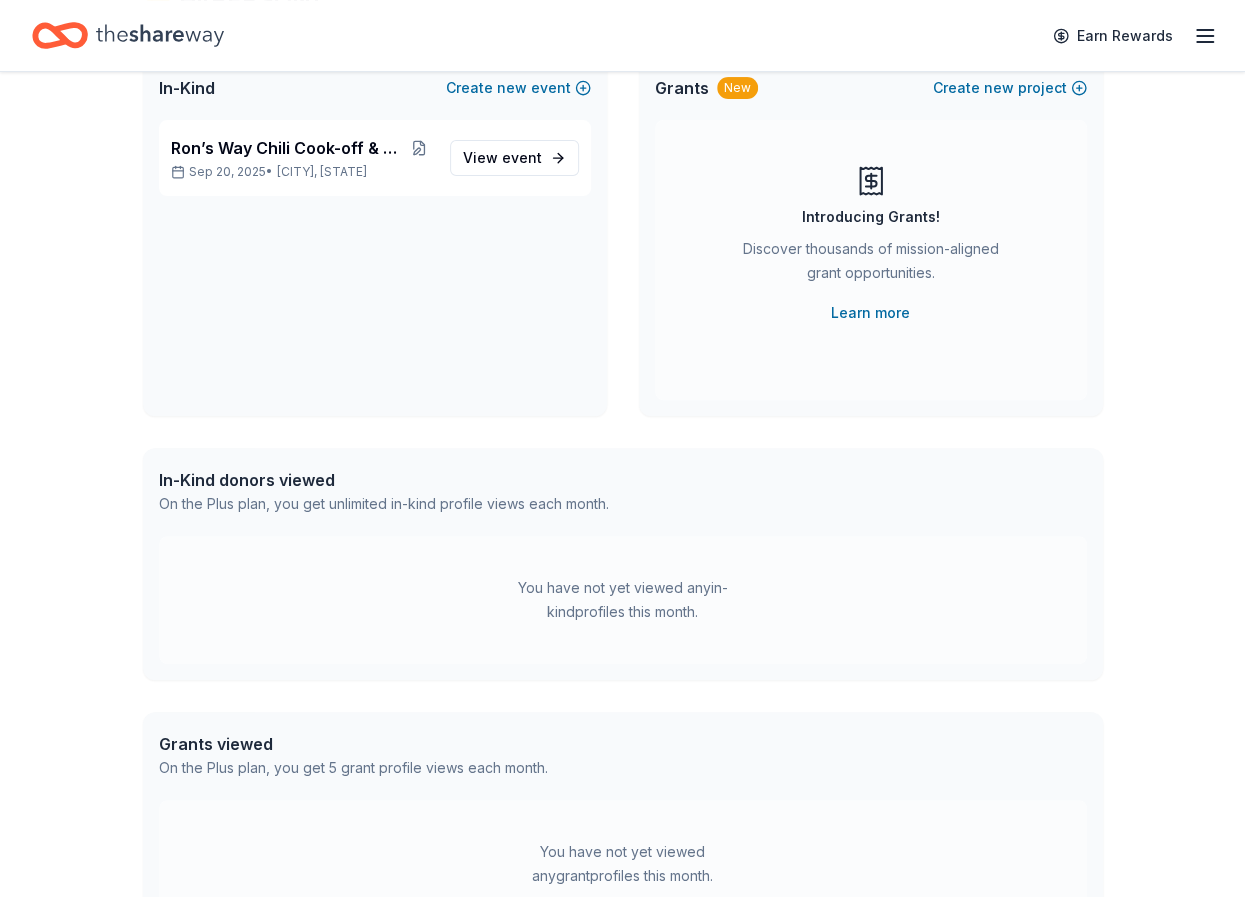 scroll, scrollTop: 200, scrollLeft: 0, axis: vertical 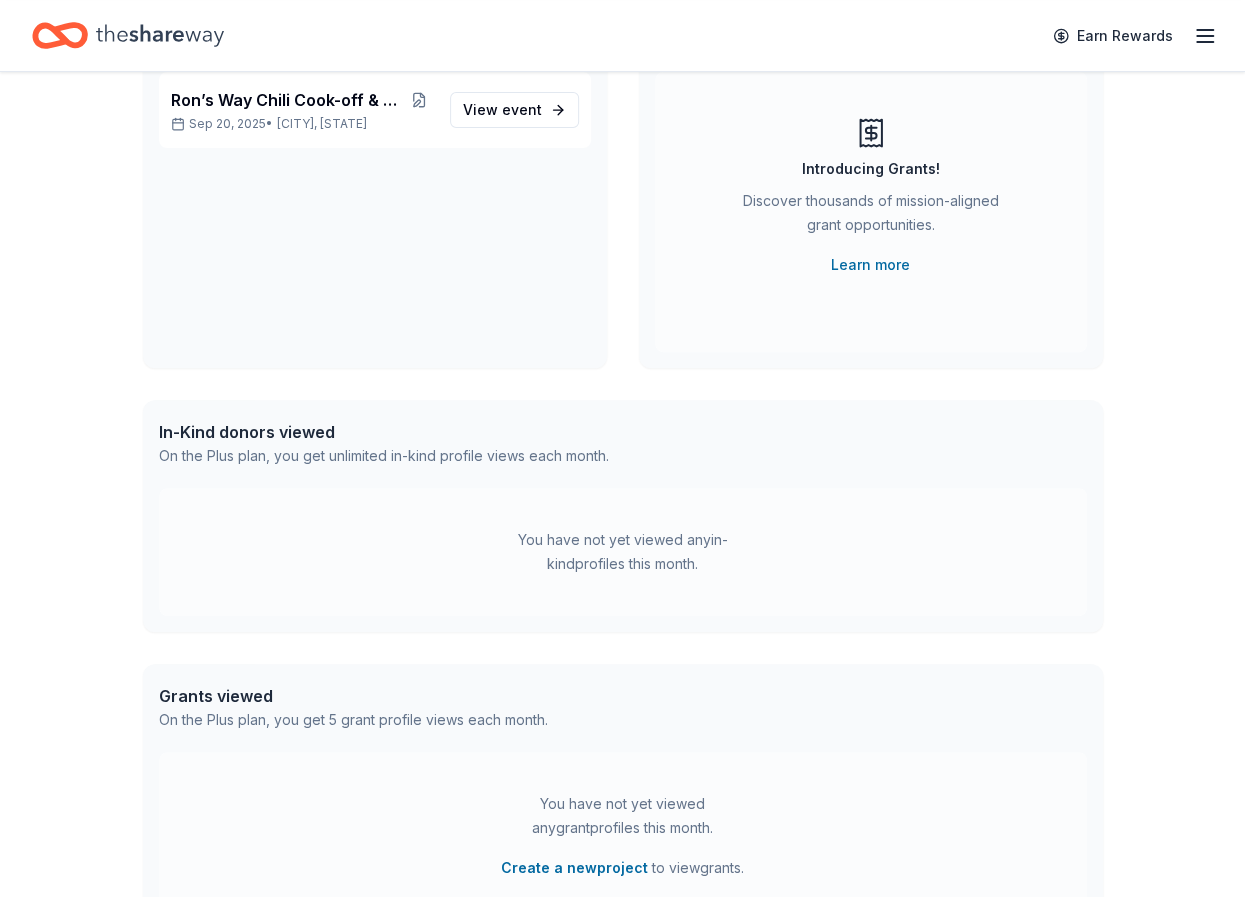 click on "You have not yet viewed any  in-kind  profiles this month." at bounding box center [623, 552] 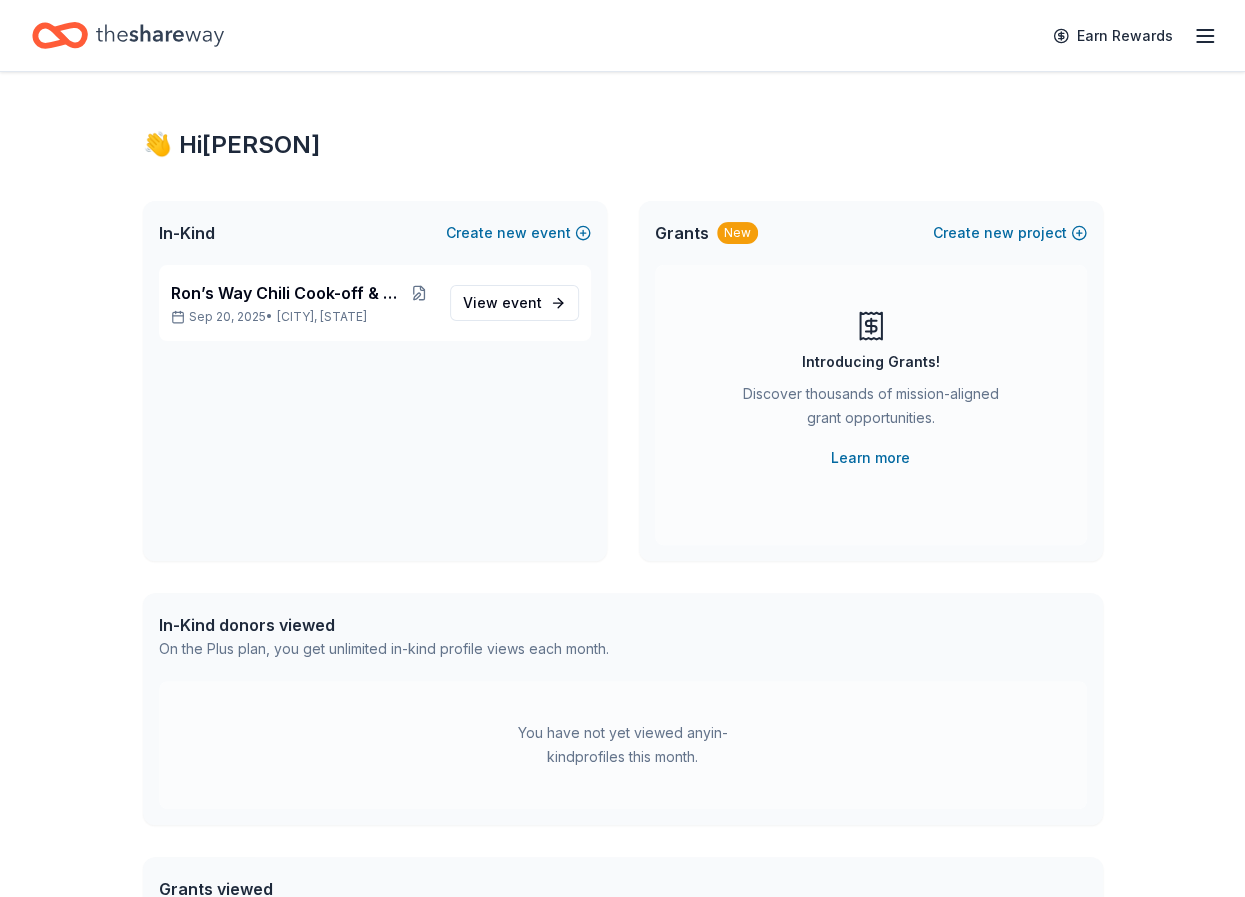 scroll, scrollTop: 0, scrollLeft: 0, axis: both 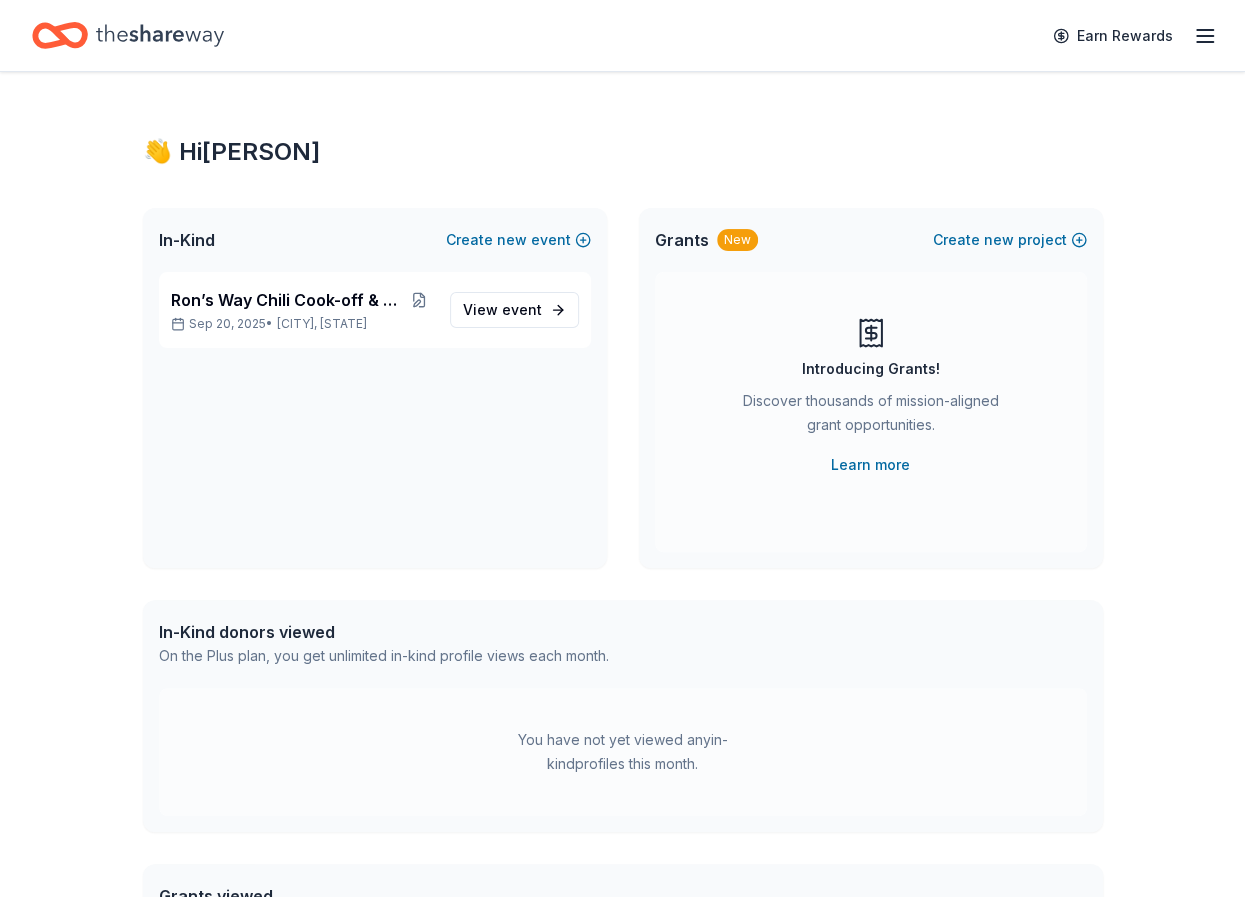 click on "In-Kind donors viewed" at bounding box center [384, 632] 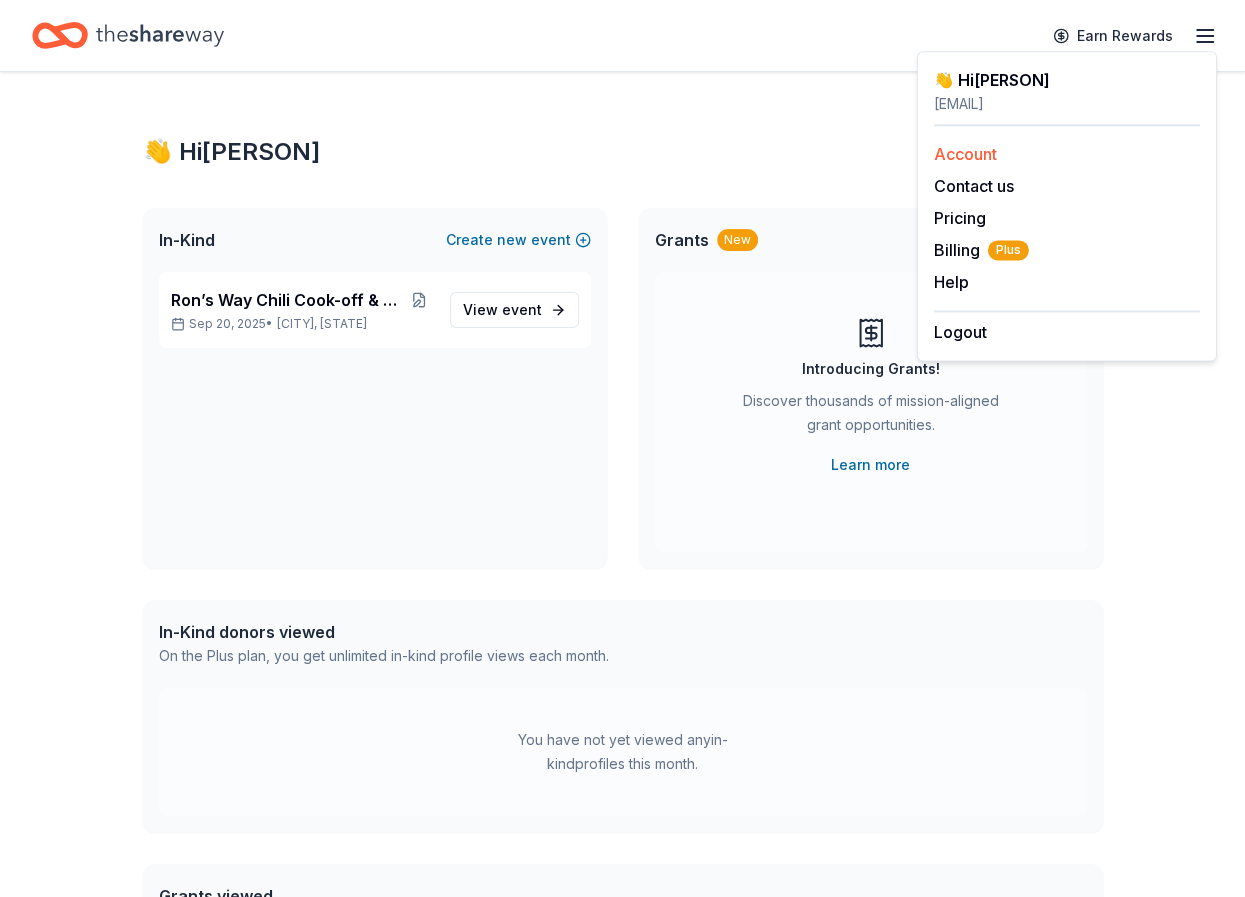 click on "Account" at bounding box center (965, 154) 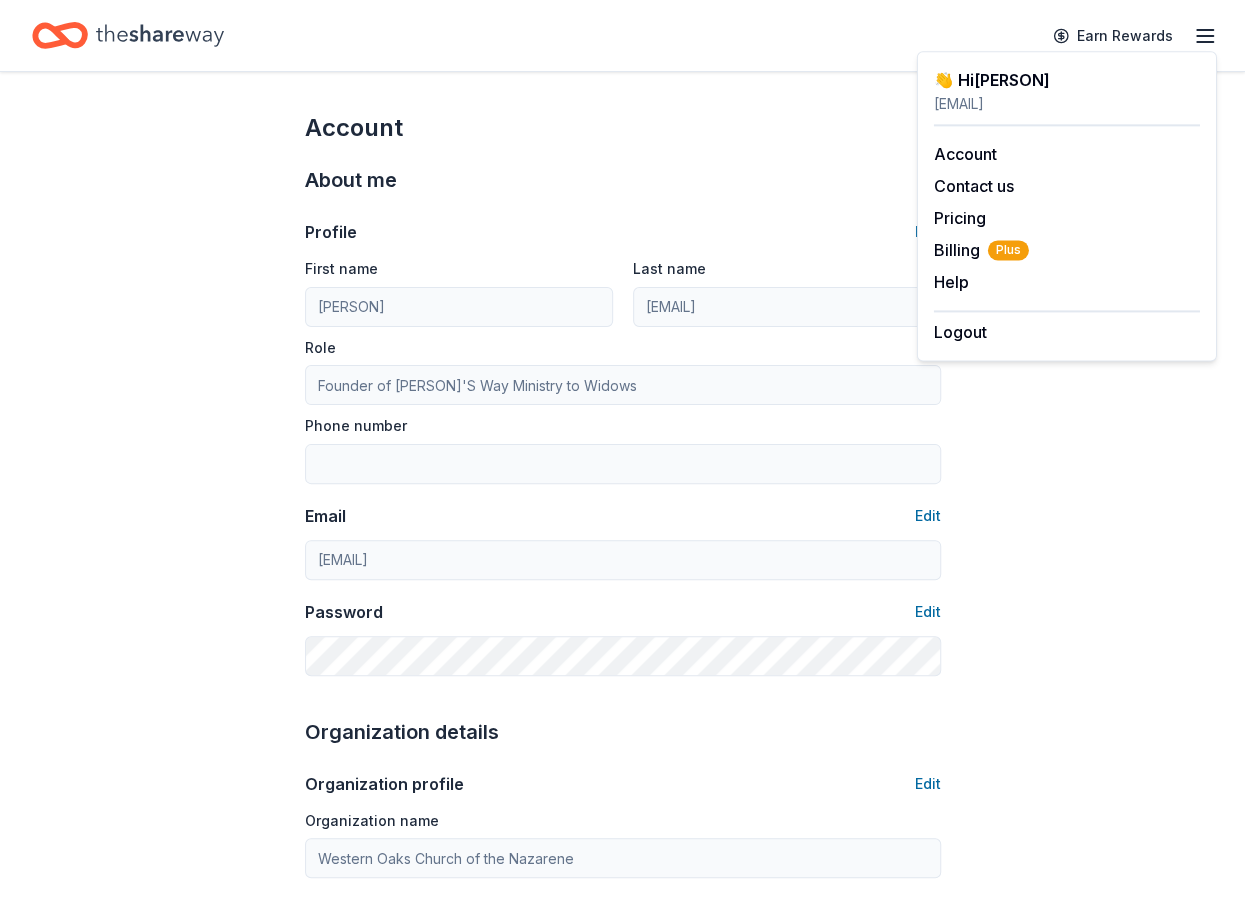 drag, startPoint x: 982, startPoint y: 153, endPoint x: 1002, endPoint y: 137, distance: 25.612497 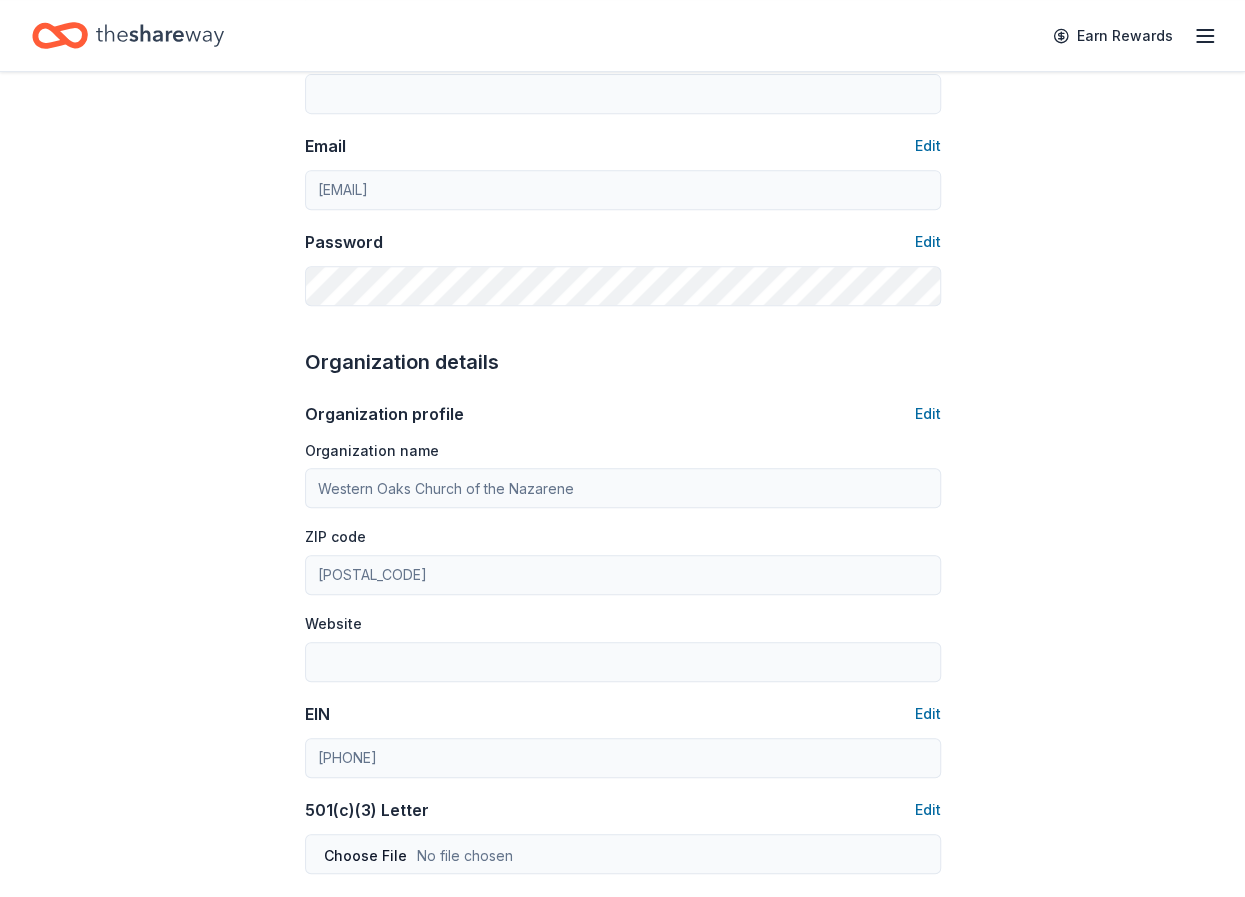 scroll, scrollTop: 100, scrollLeft: 0, axis: vertical 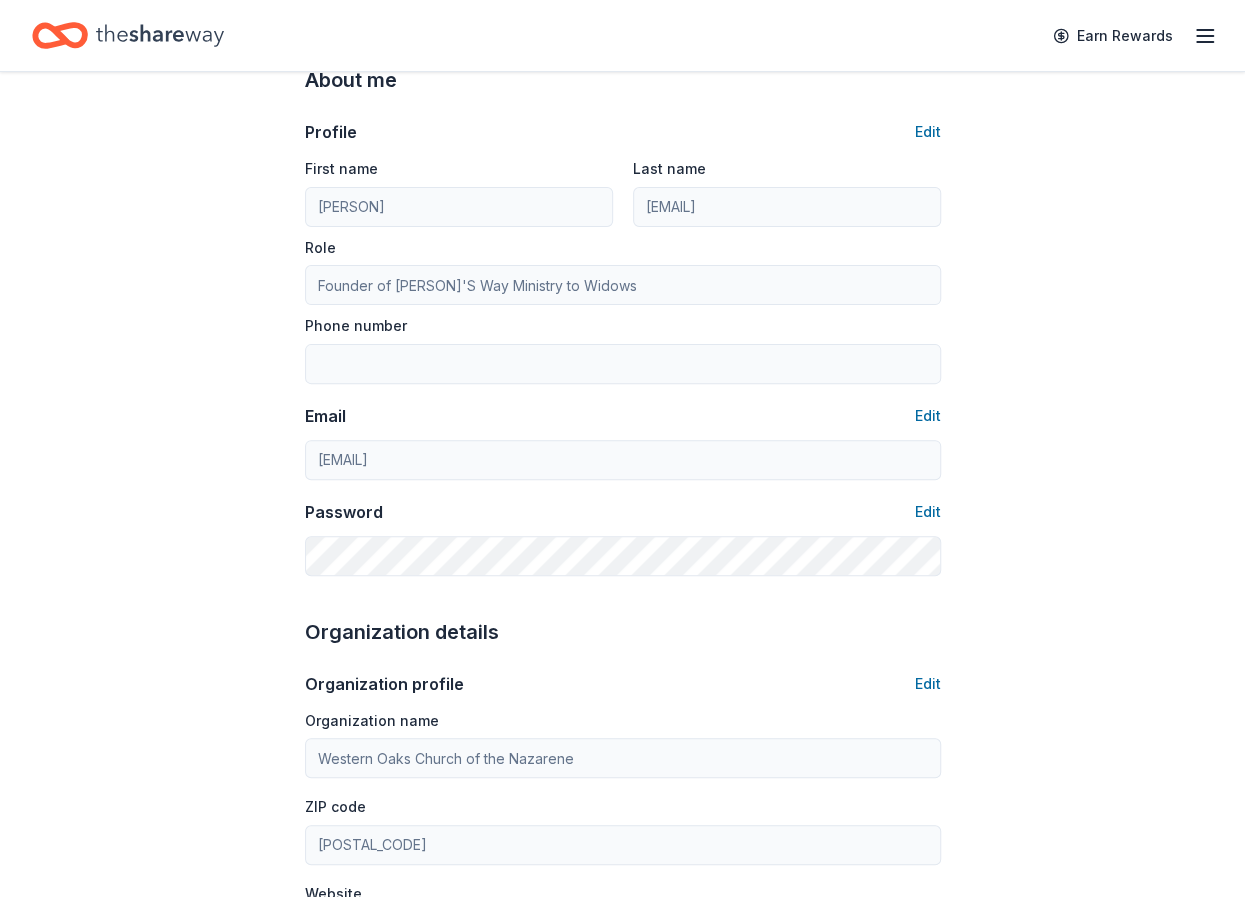 drag, startPoint x: 65, startPoint y: 33, endPoint x: 78, endPoint y: 34, distance: 13.038404 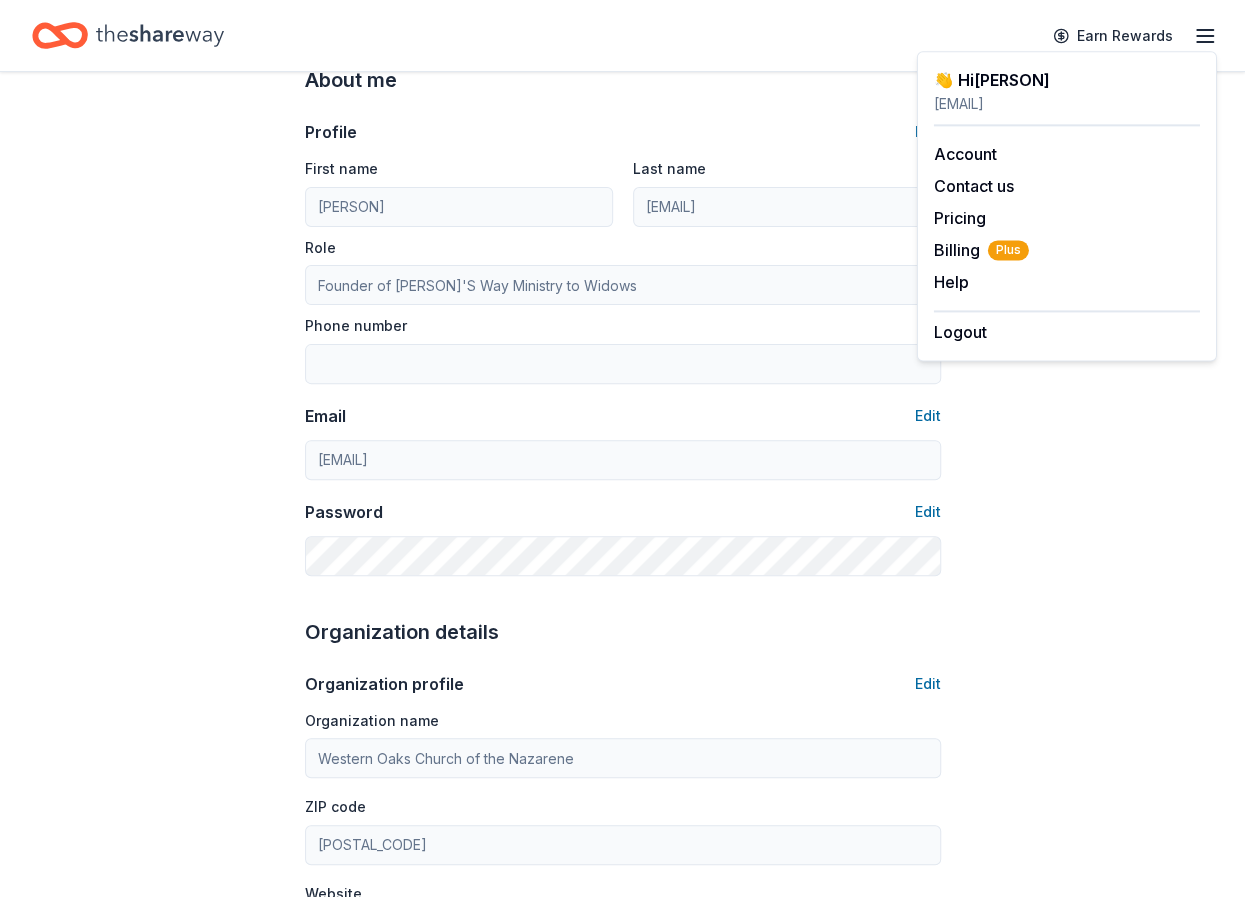 scroll, scrollTop: 0, scrollLeft: 0, axis: both 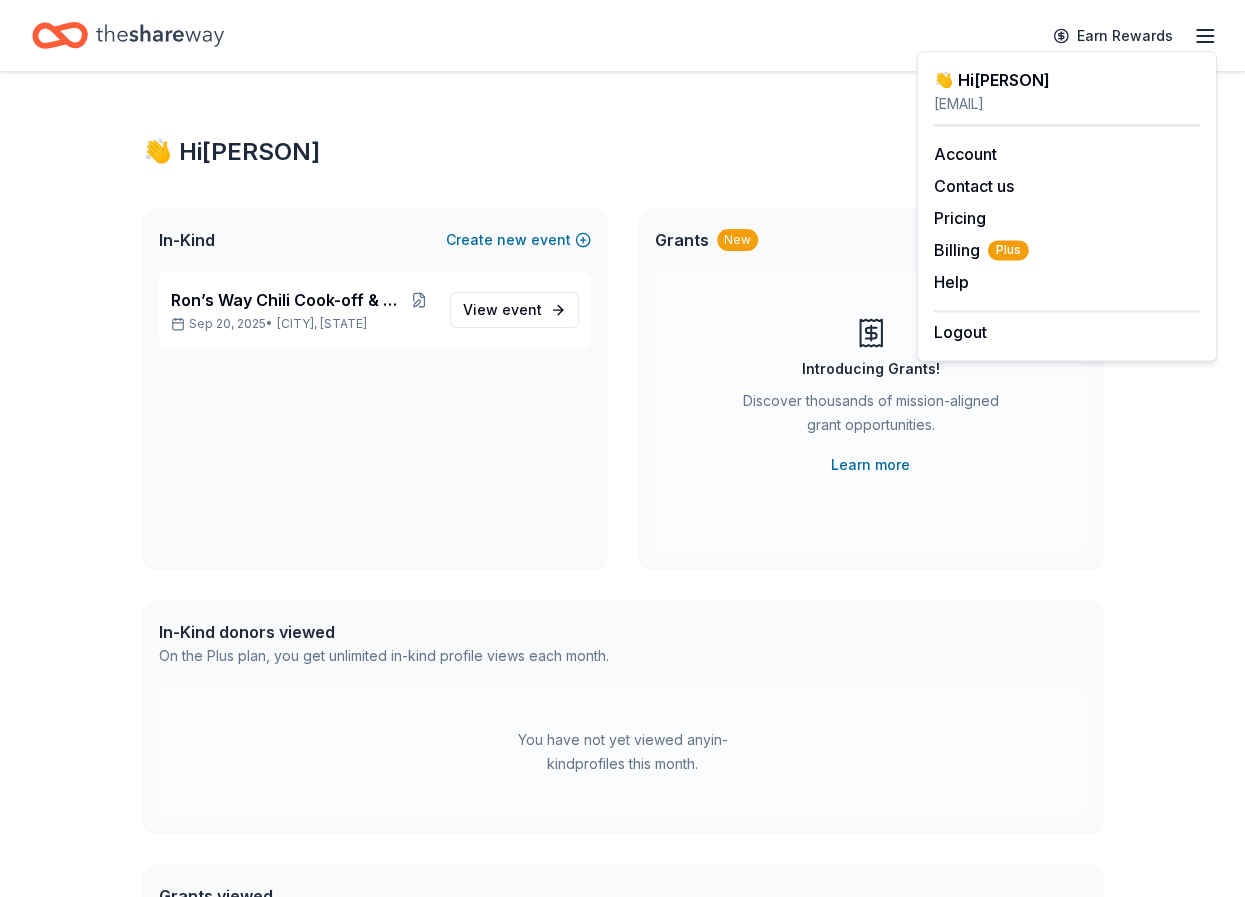 click on "👋 Hi  Deanna In-Kind Create  new  event   Ron’s Way Chili Cook-off & Silent Auction Sep 20, 2025  •  Oklahoma City, OK View   event   Grants New Create  new  project   Introducing Grants! Discover thousands of mission-aligned grant opportunities. Learn more In-Kind donors viewed On the Plus plan, you get unlimited in-kind profile views each month. You have not yet viewed any  in-kind  profiles this month. Grants viewed On the Plus plan, you get 5 grant profile views each month. You have not yet viewed any  grant  profiles this month. Create a new  project   to view  grants ." at bounding box center [623, 636] 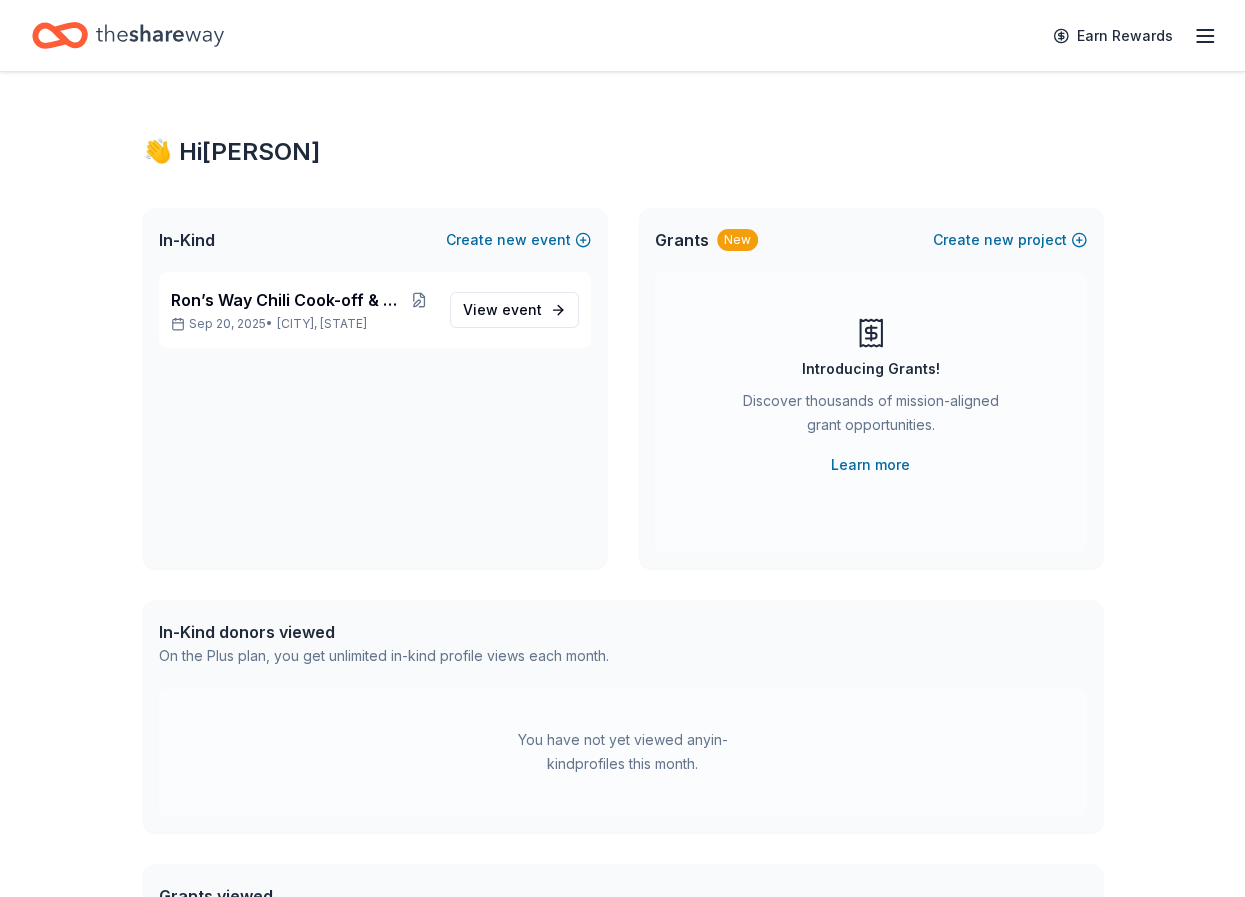 click 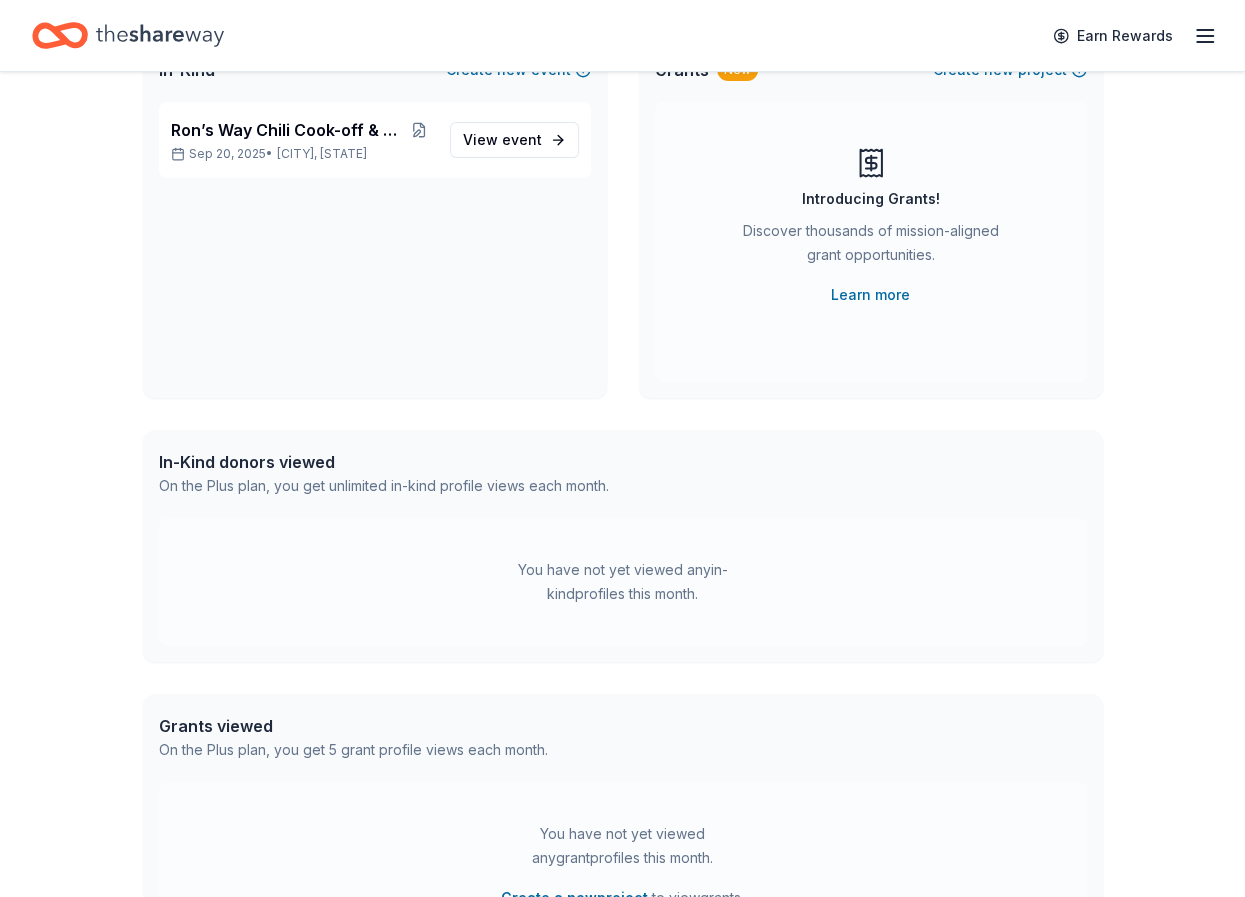 scroll, scrollTop: 0, scrollLeft: 0, axis: both 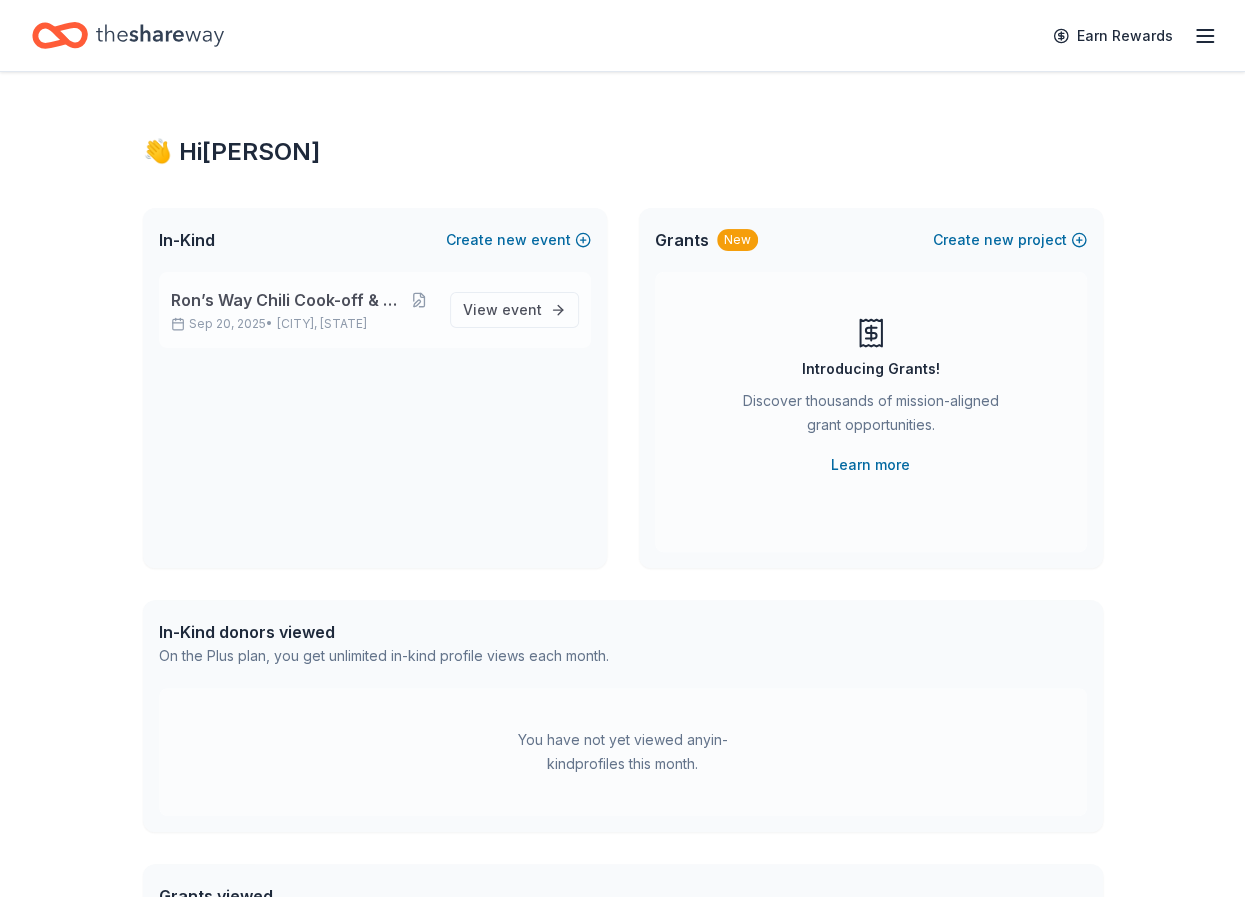 click on "Sep 20, 2025  •  Oklahoma City, OK" at bounding box center (302, 324) 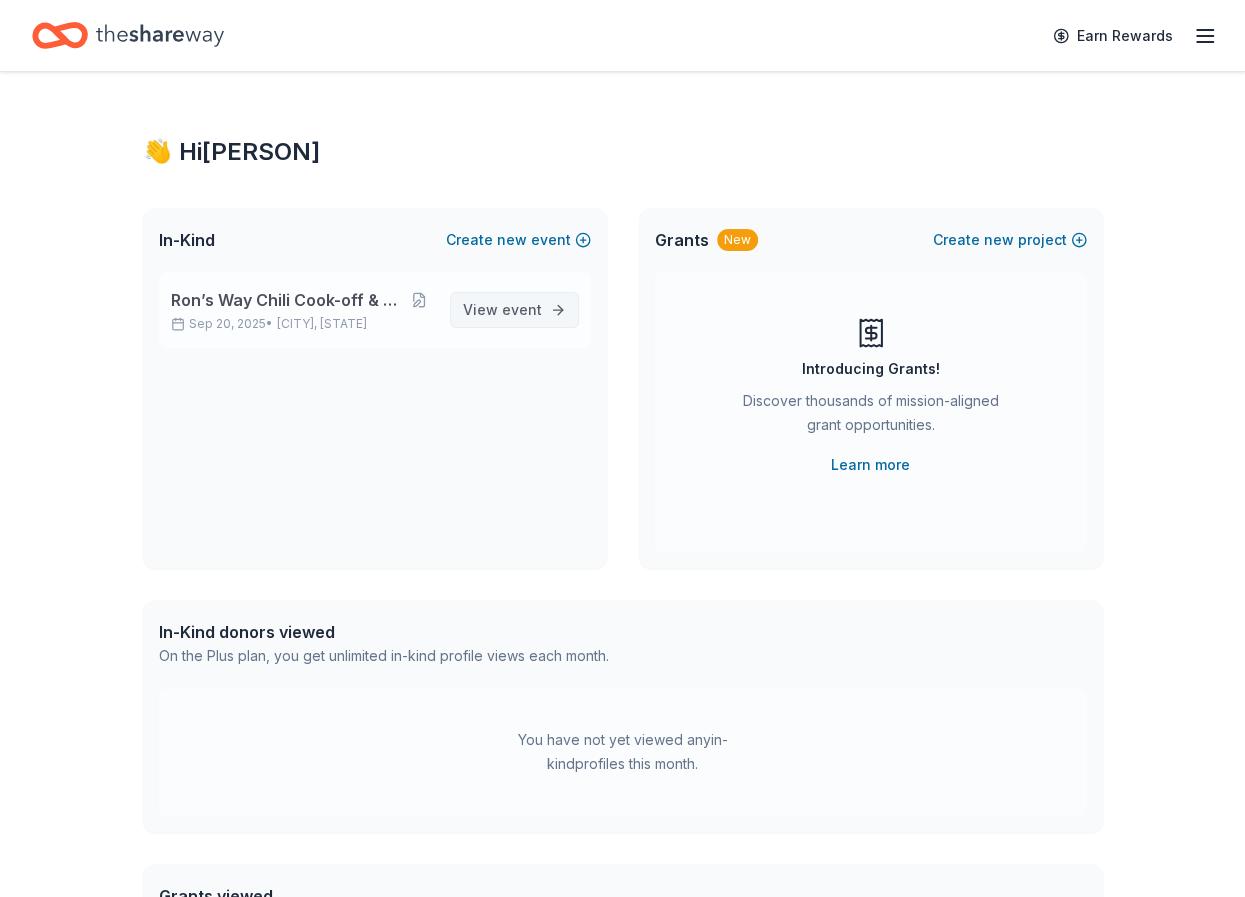click on "event" at bounding box center [522, 309] 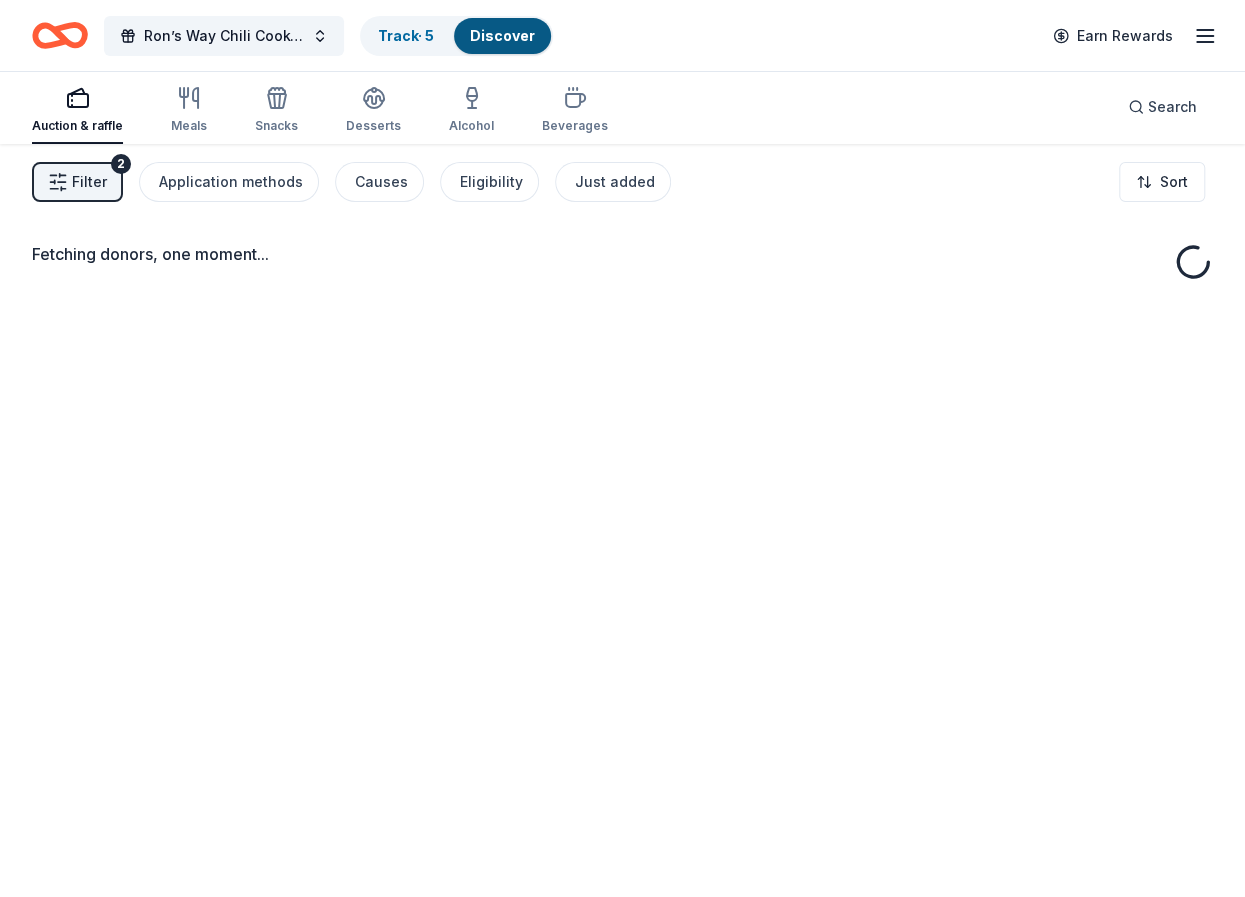 scroll, scrollTop: 0, scrollLeft: 0, axis: both 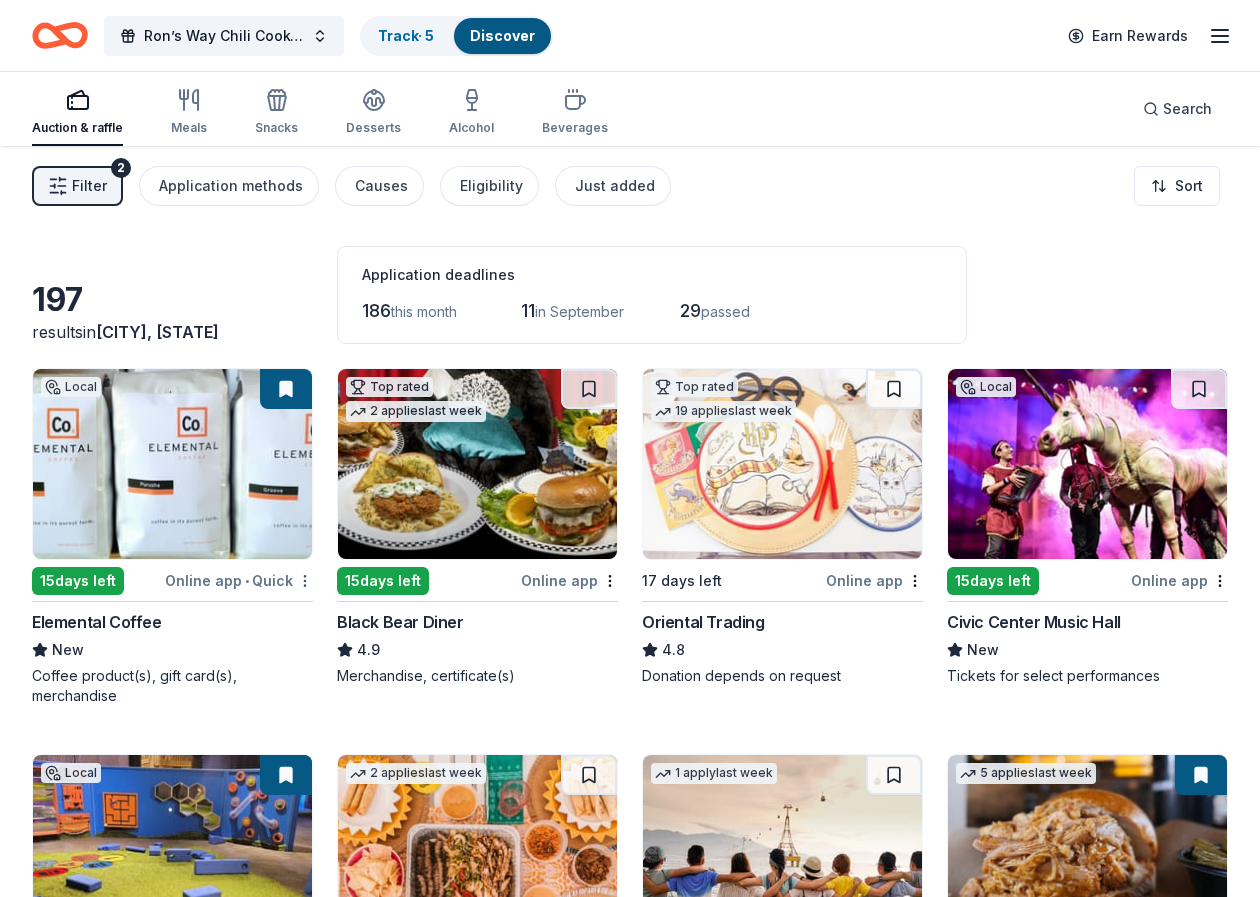 click on "10% Ron’s Way Chili Cook-off & Silent Auction Track  · 5 Discover Earn Rewards Auction & raffle Meals Snacks Desserts Alcohol Beverages Search Filter 2 Application methods Causes Eligibility Just added Sort 197 results  in  Oklahoma City, OK Application deadlines 186  this month 11  in September 29  passed Local 15  days left Online app • Quick Elemental Coffee New Coffee product(s), gift card(s), merchandise Top rated 2   applies  last week 15  days left Online app Black Bear Diner 4.9 Merchandise, certificate(s) Top rated 19   applies  last week 17 days left Online app Oriental Trading 4.8 Donation depends on request Local 15  days left Online app Civic Center Music Hall New Tickets for select performances Local 3  days left Online app • Quick Science Museum Oklahoma New Ticket(s) 2   applies  last week 15  days left Online app • Quick Chuy's Tex-Mex 5.0 Food, gift card(s) 1   apply  last week 15  days left Online app Let's Roam 4.4 5   applies  last week 15  days left Online app • Quick New 15 4" at bounding box center [630, 448] 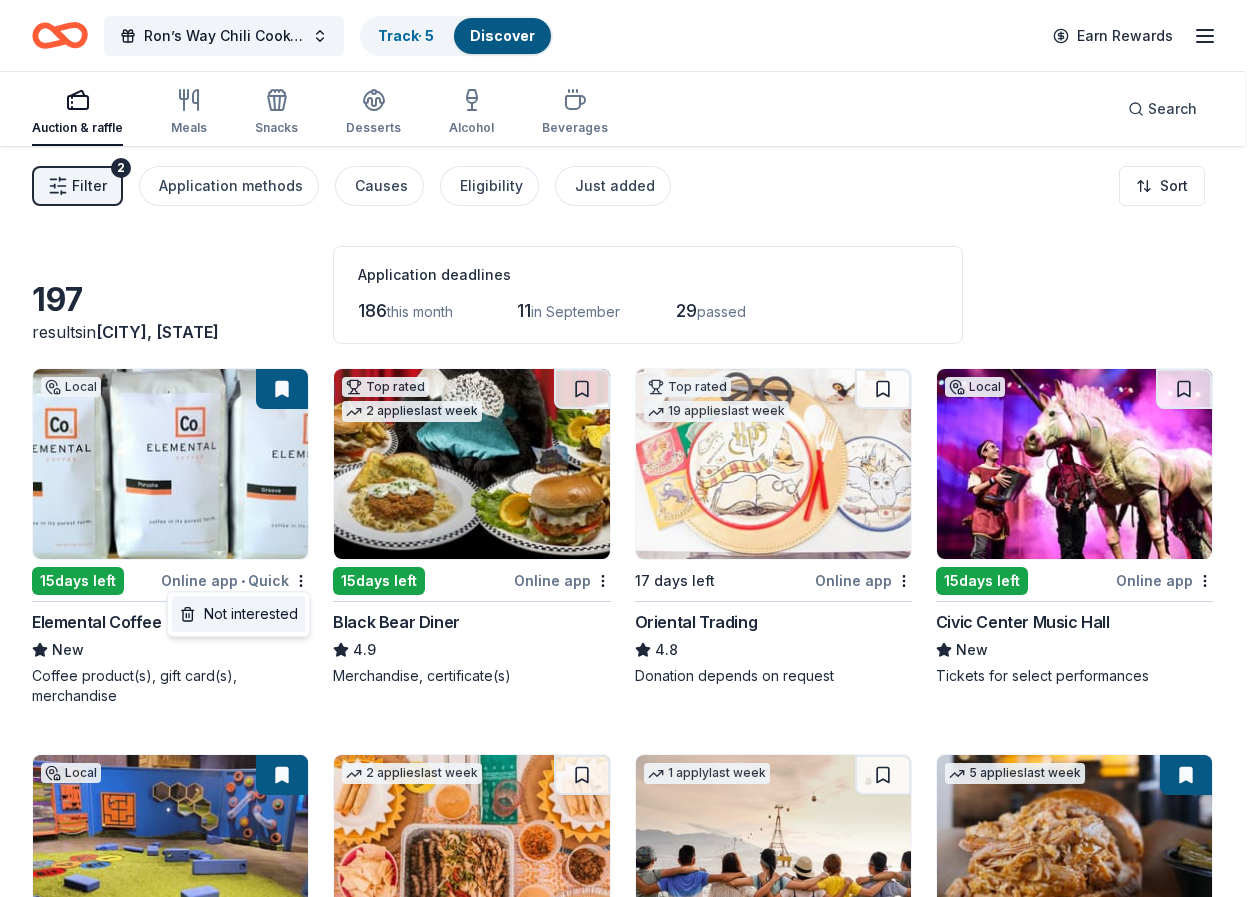 click on "Not interested" at bounding box center [239, 614] 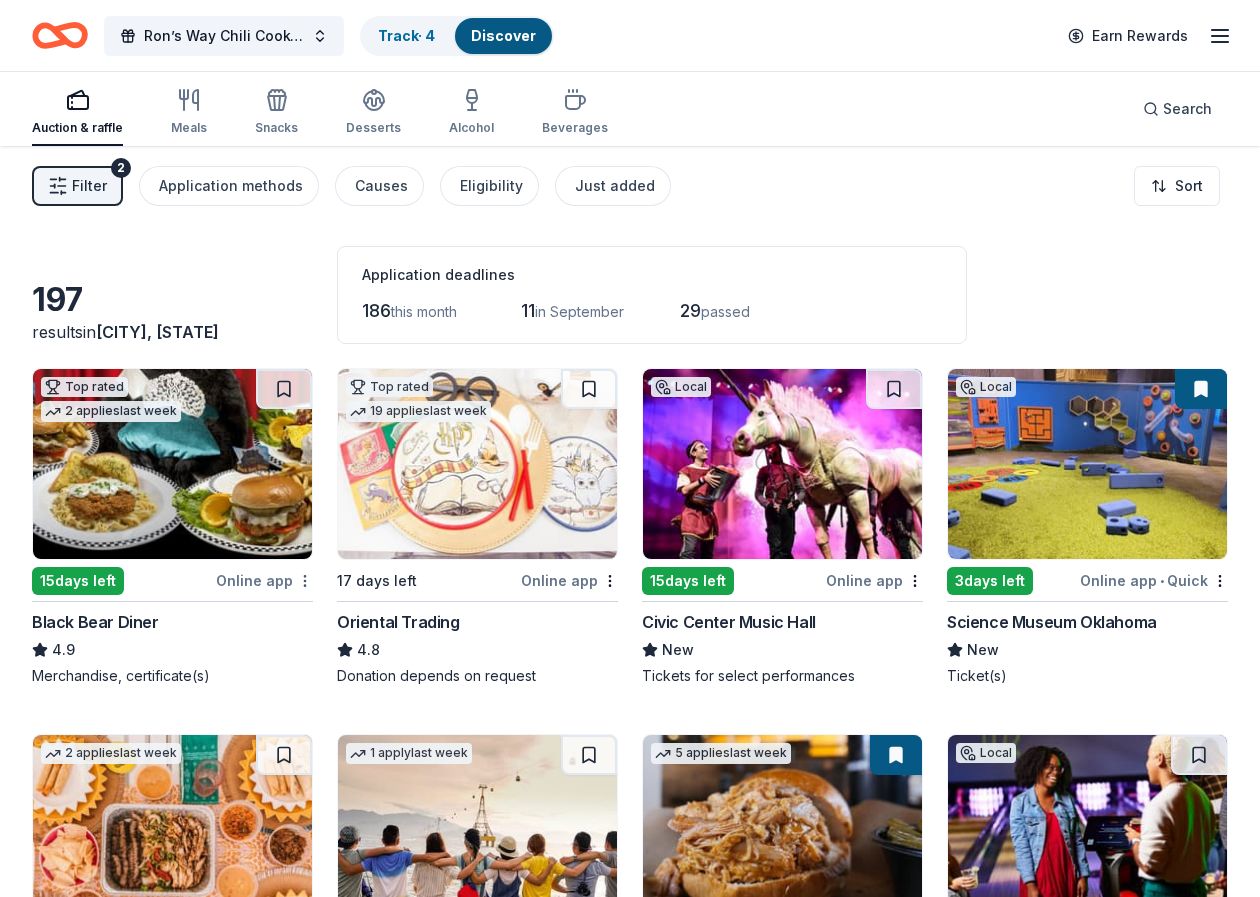 click on "10% Ron’s Way Chili Cook-off & Silent Auction Track  · 4 Discover Earn Rewards Auction & raffle Meals Snacks Desserts Alcohol Beverages Search Filter 2 Application methods Causes Eligibility Just added Sort 197 results  in  Oklahoma City, OK Application deadlines 186  this month 11  in September 29  passed Top rated 2   applies  last week 15  days left Online app Black Bear Diner 4.9 Merchandise, certificate(s) Top rated 19   applies  last week 17 days left Online app Oriental Trading 4.8 Donation depends on request Local 15  days left Online app Civic Center Music Hall New Tickets for select performances Local 3  days left Online app • Quick Science Museum Oklahoma New Ticket(s) 2   applies  last week 15  days left Online app • Quick Chuy's Tex-Mex 5.0 Food, gift card(s) 1   apply  last week 15  days left Online app Let's Roam 4.4 3 Family Scavenger Hunt Six Pack ($270 Value), 2 Date Night Scavenger Hunt Two Pack ($130 Value) 5   applies  last week 15  days left Online app • Quick Mission BBQ New 15" at bounding box center (630, 448) 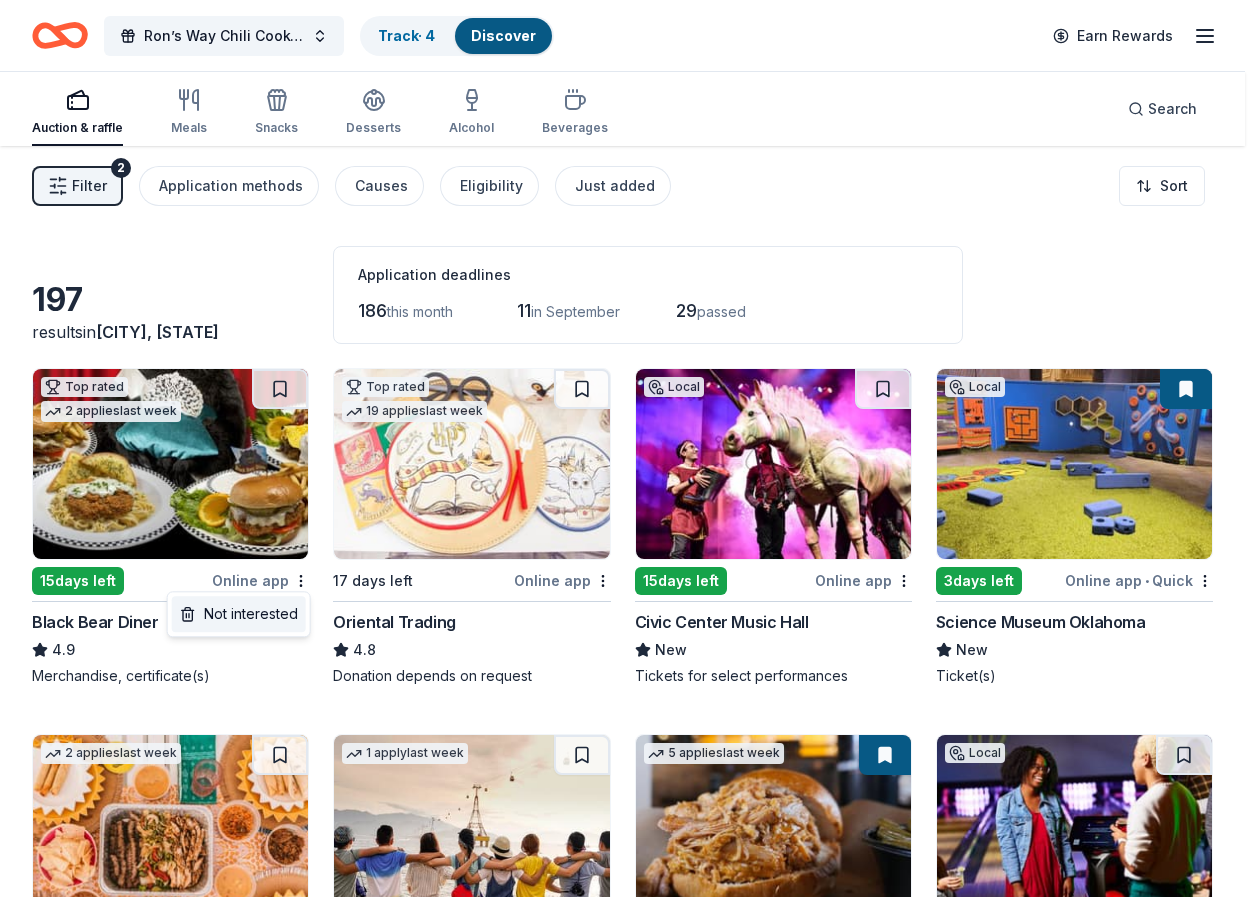 click on "Not interested" at bounding box center (239, 614) 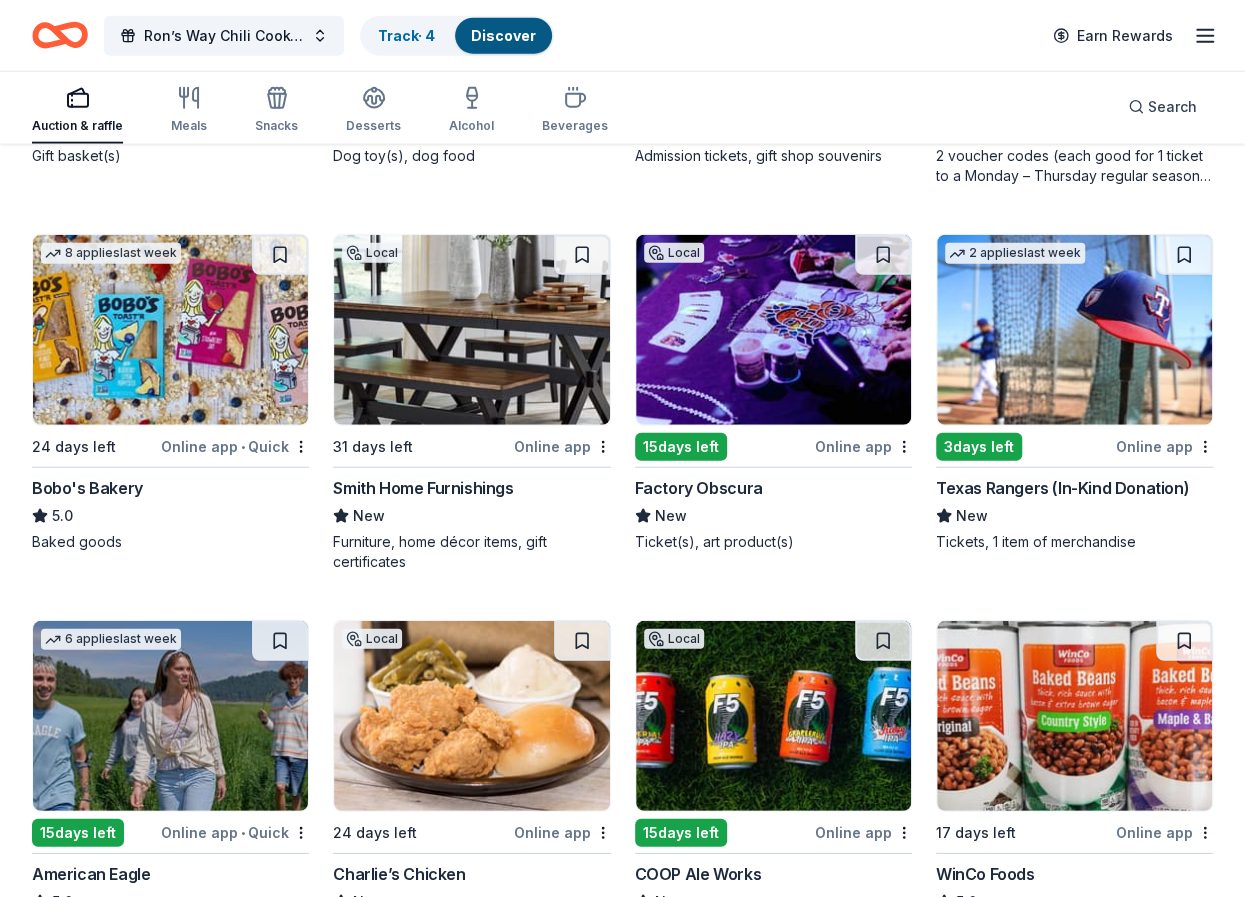 scroll, scrollTop: 2441, scrollLeft: 0, axis: vertical 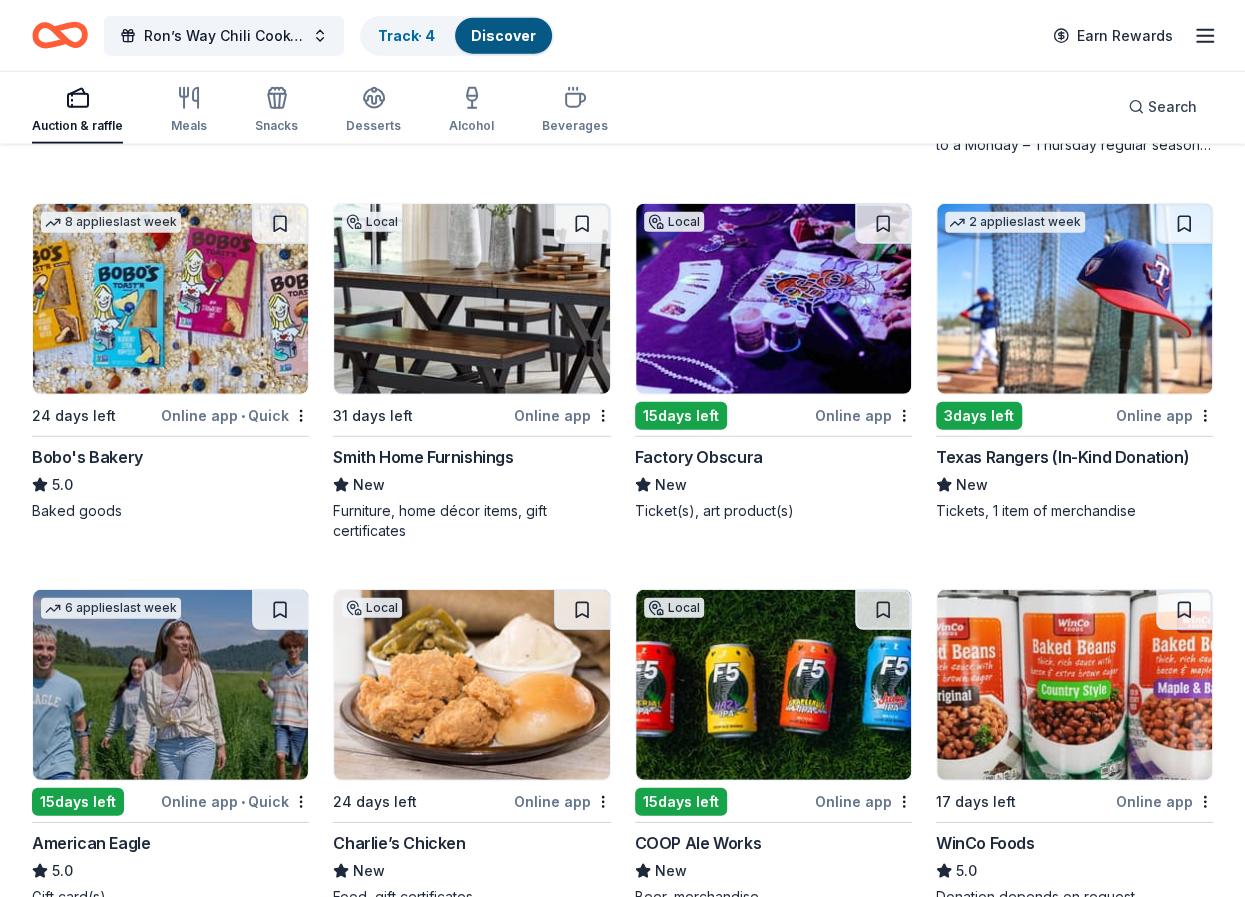 click on "Factory Obscura" at bounding box center (699, 457) 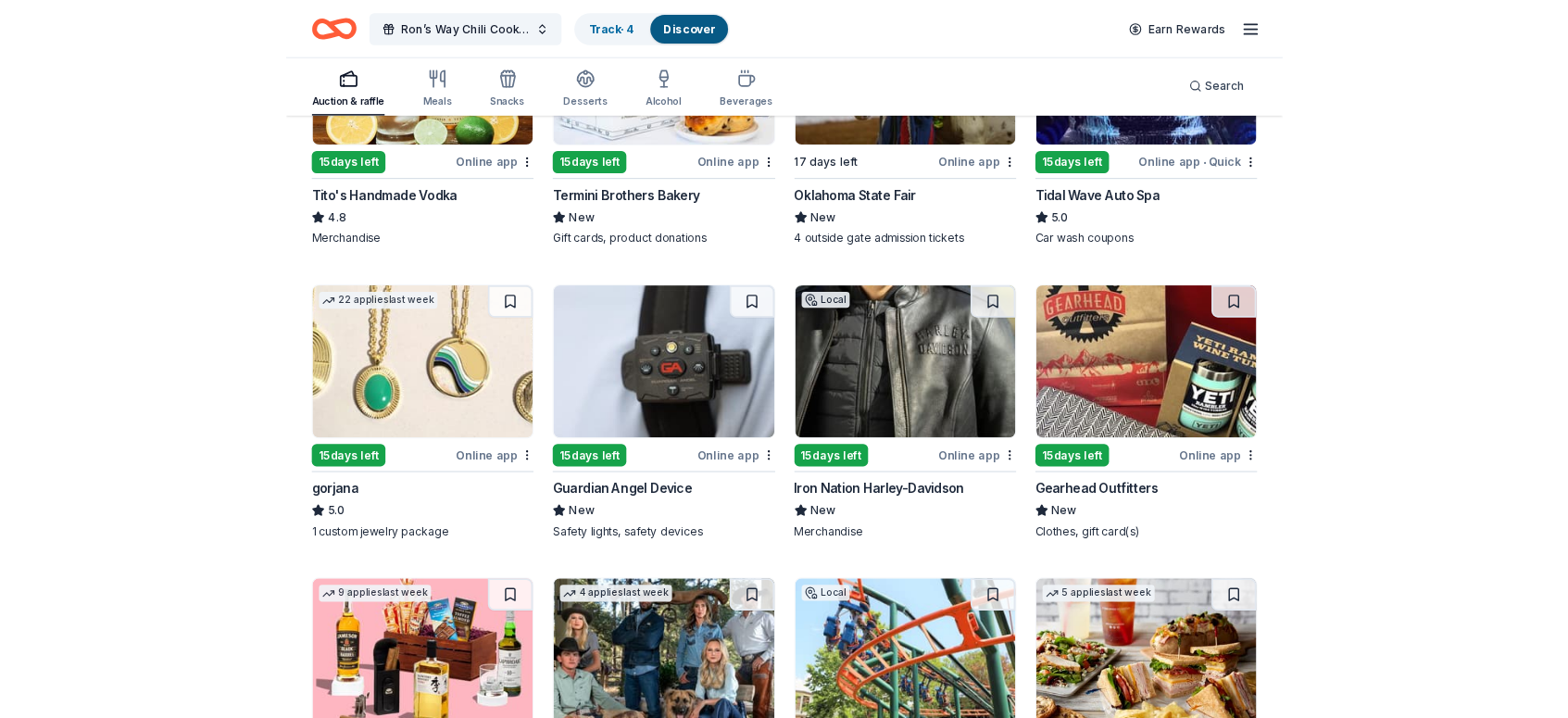 scroll, scrollTop: 3185, scrollLeft: 0, axis: vertical 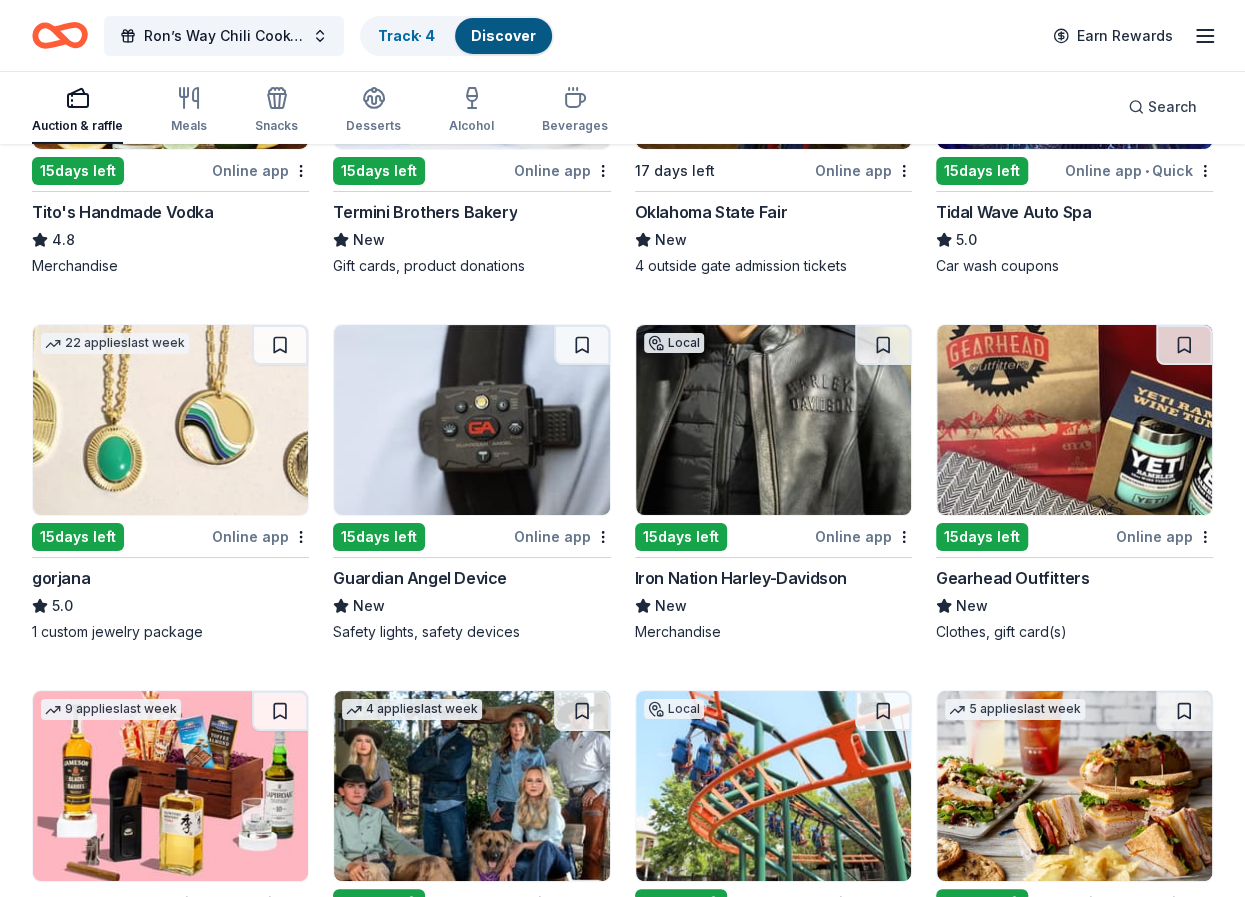 click at bounding box center [170, 420] 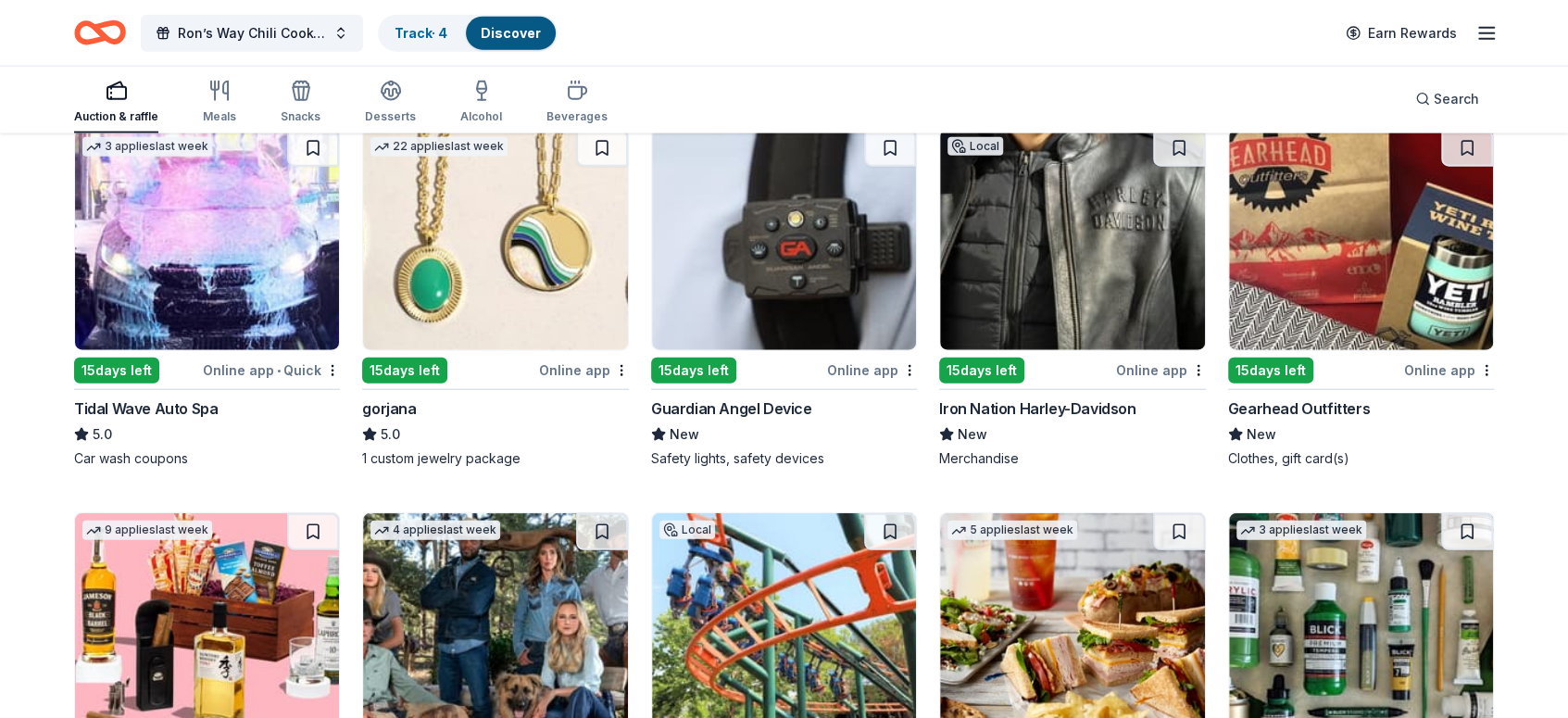 scroll, scrollTop: 3000, scrollLeft: 0, axis: vertical 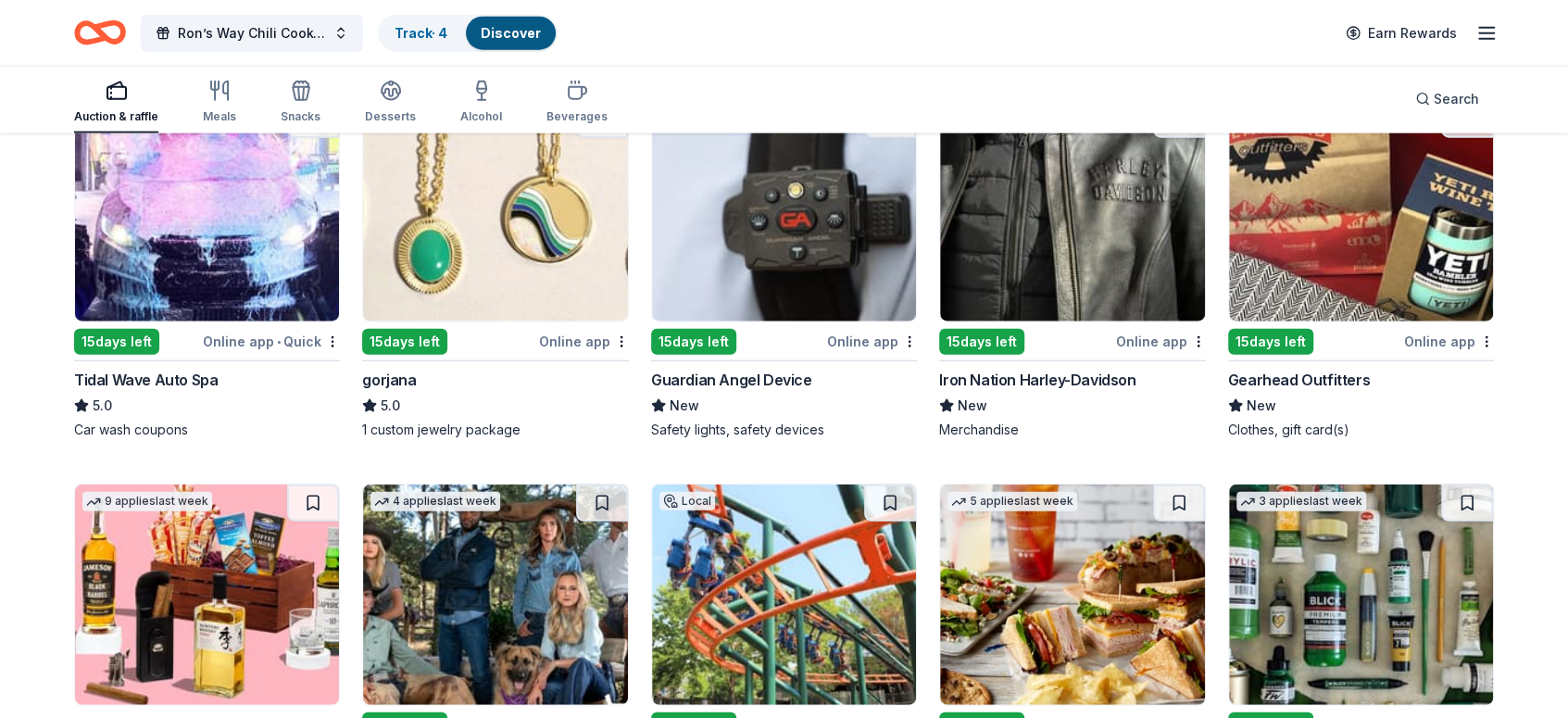 click at bounding box center (784, 211) 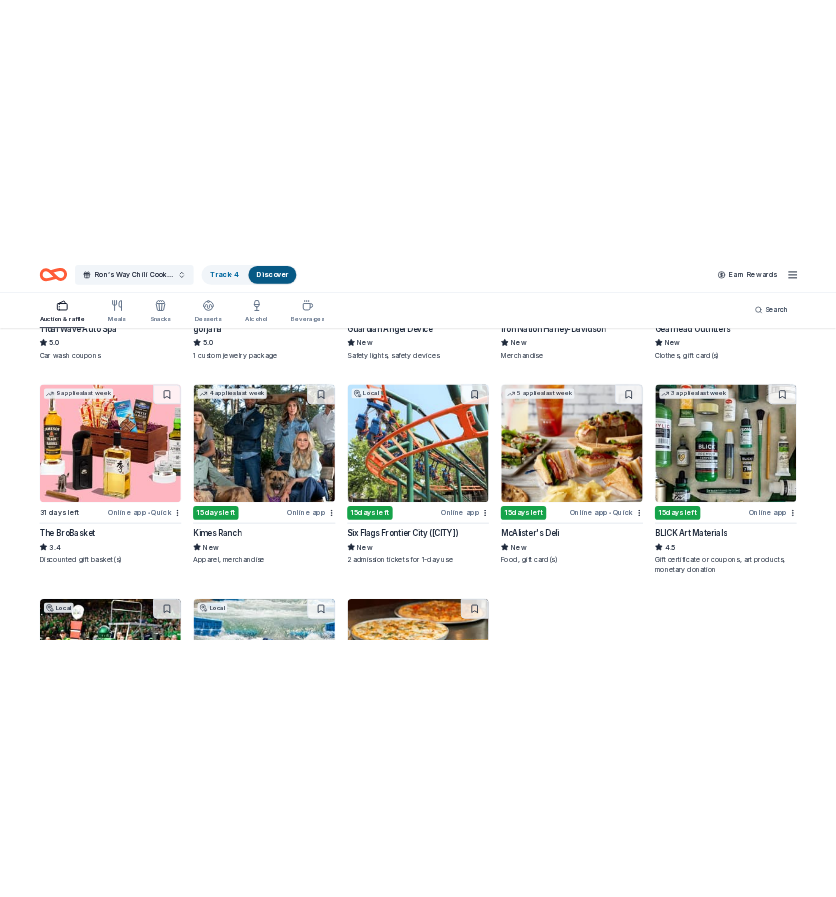 scroll, scrollTop: 3538, scrollLeft: 0, axis: vertical 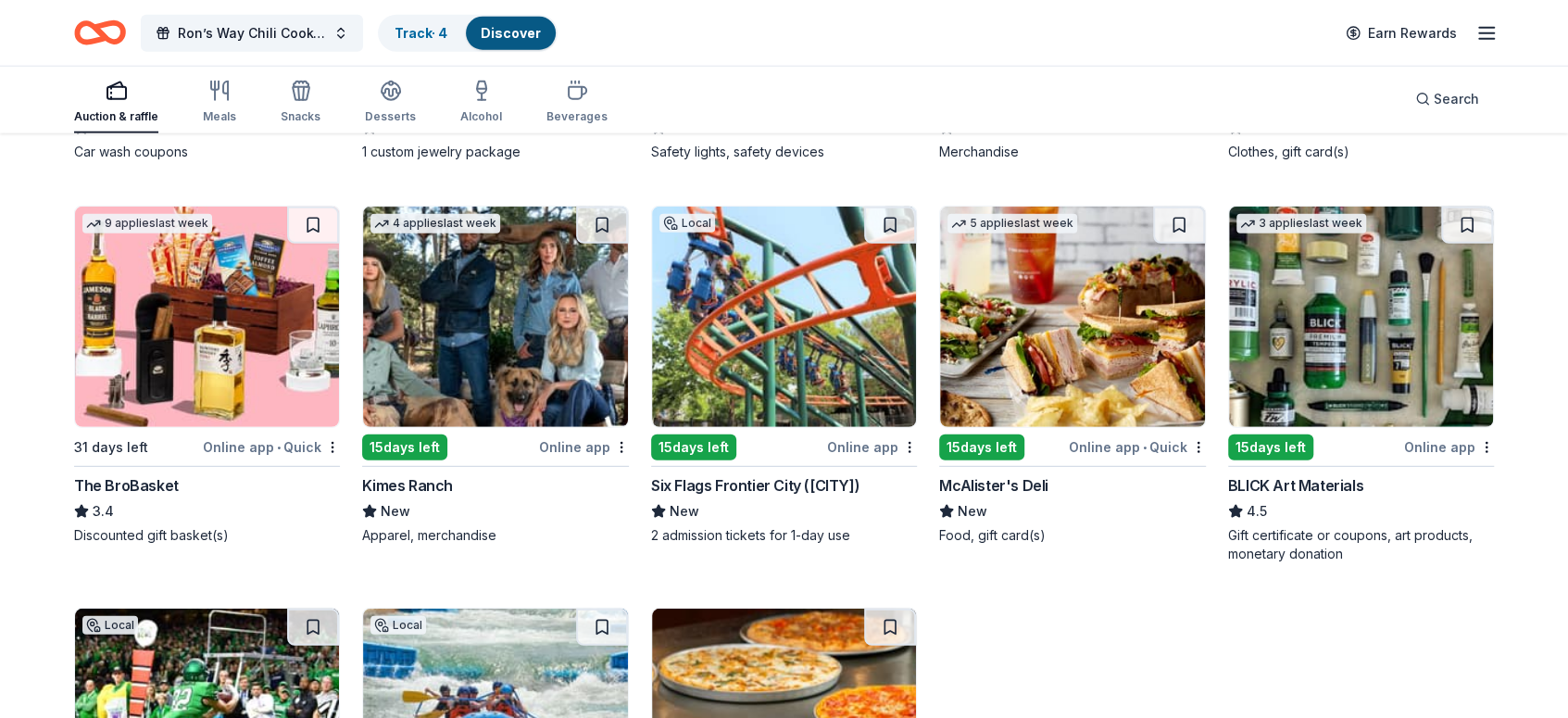 click at bounding box center [495, 317] 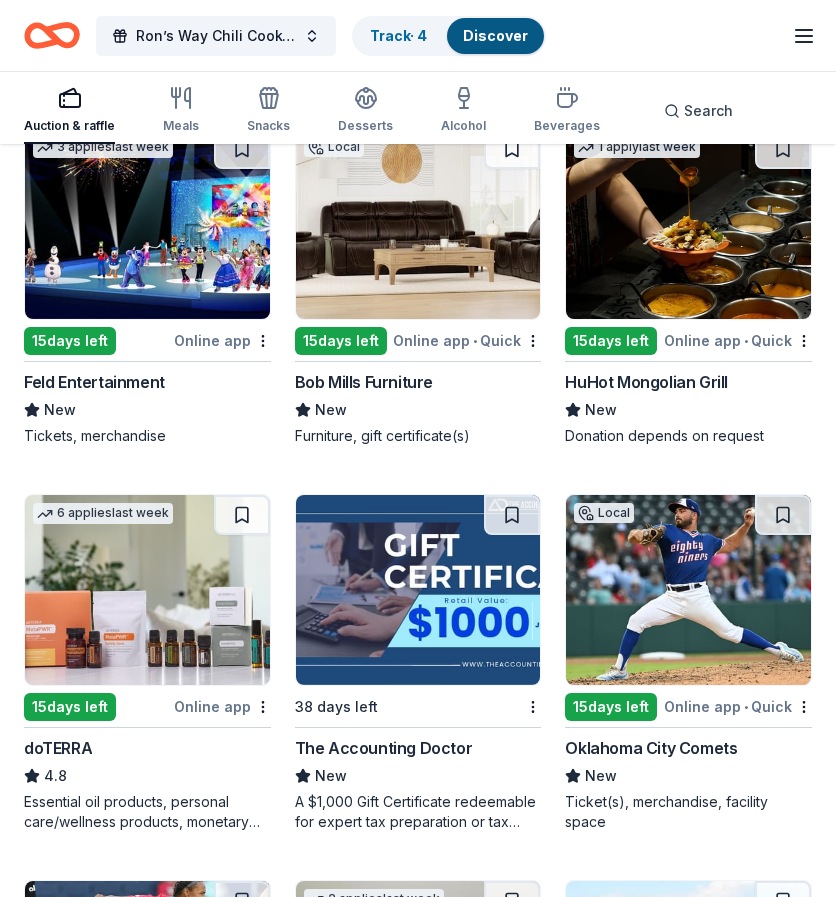 scroll, scrollTop: 7355, scrollLeft: 0, axis: vertical 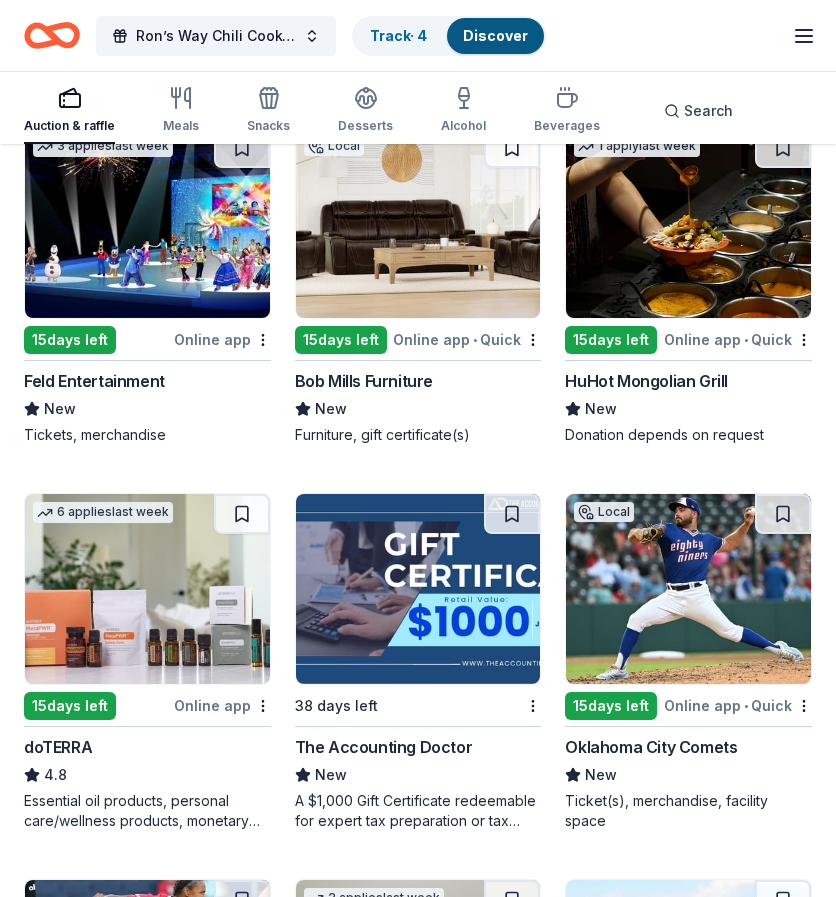 click at bounding box center [418, 223] 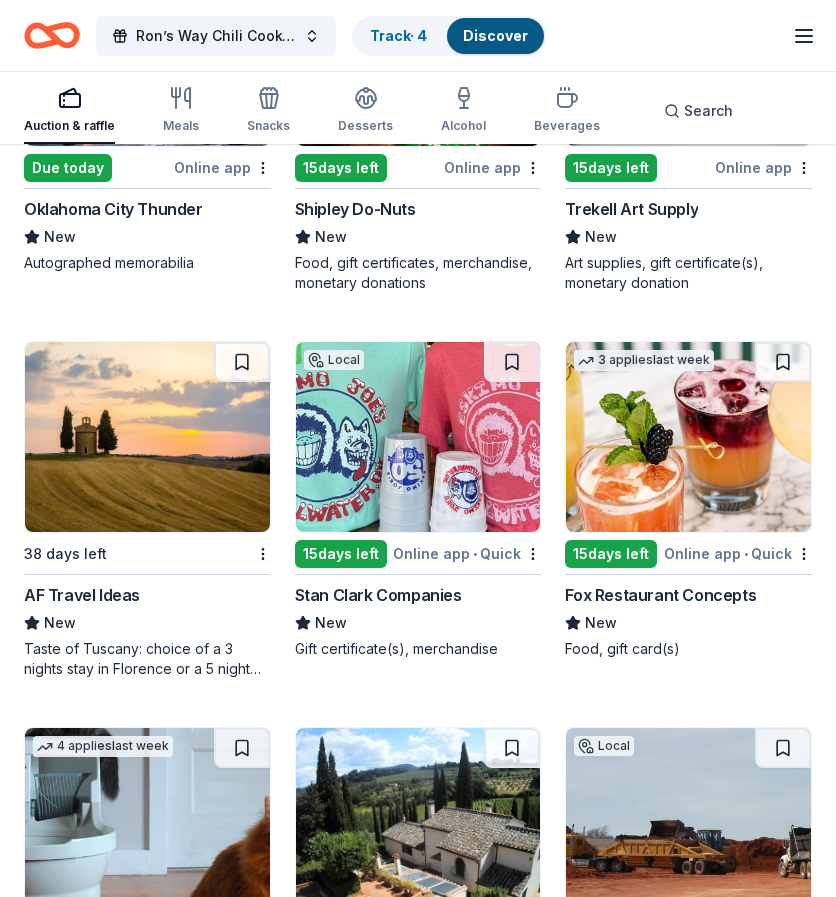 scroll, scrollTop: 8412, scrollLeft: 0, axis: vertical 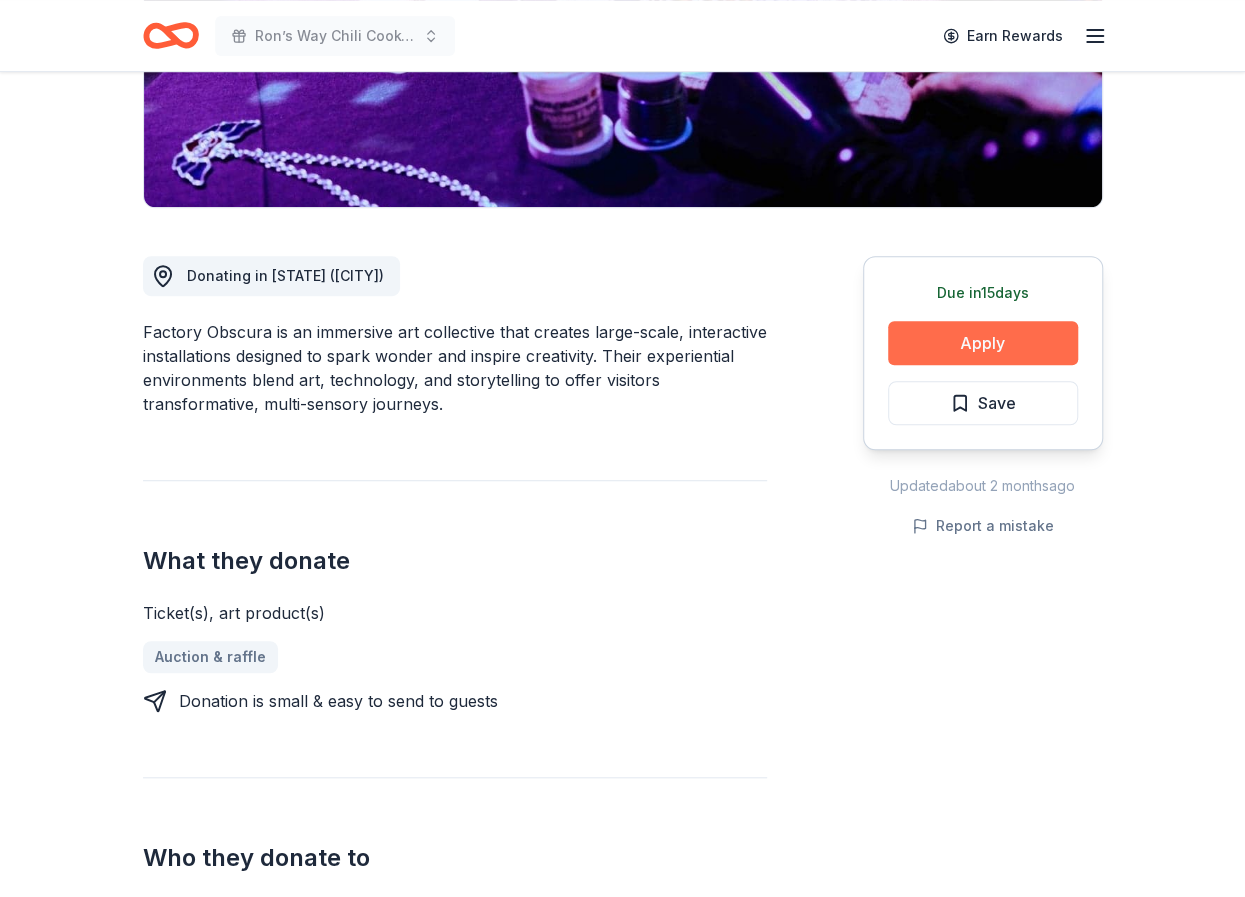 click on "Apply" at bounding box center [983, 343] 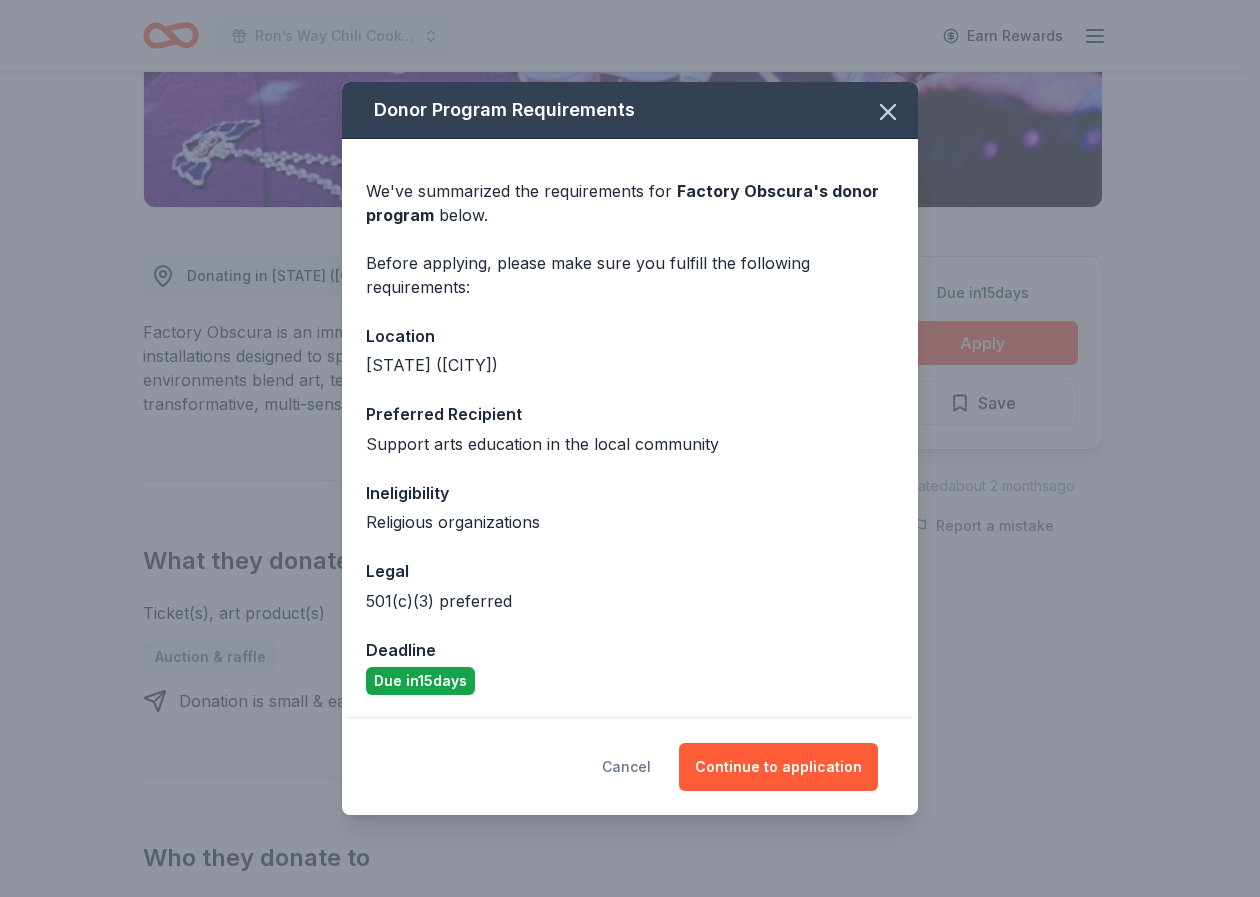 click on "Cancel" at bounding box center [626, 767] 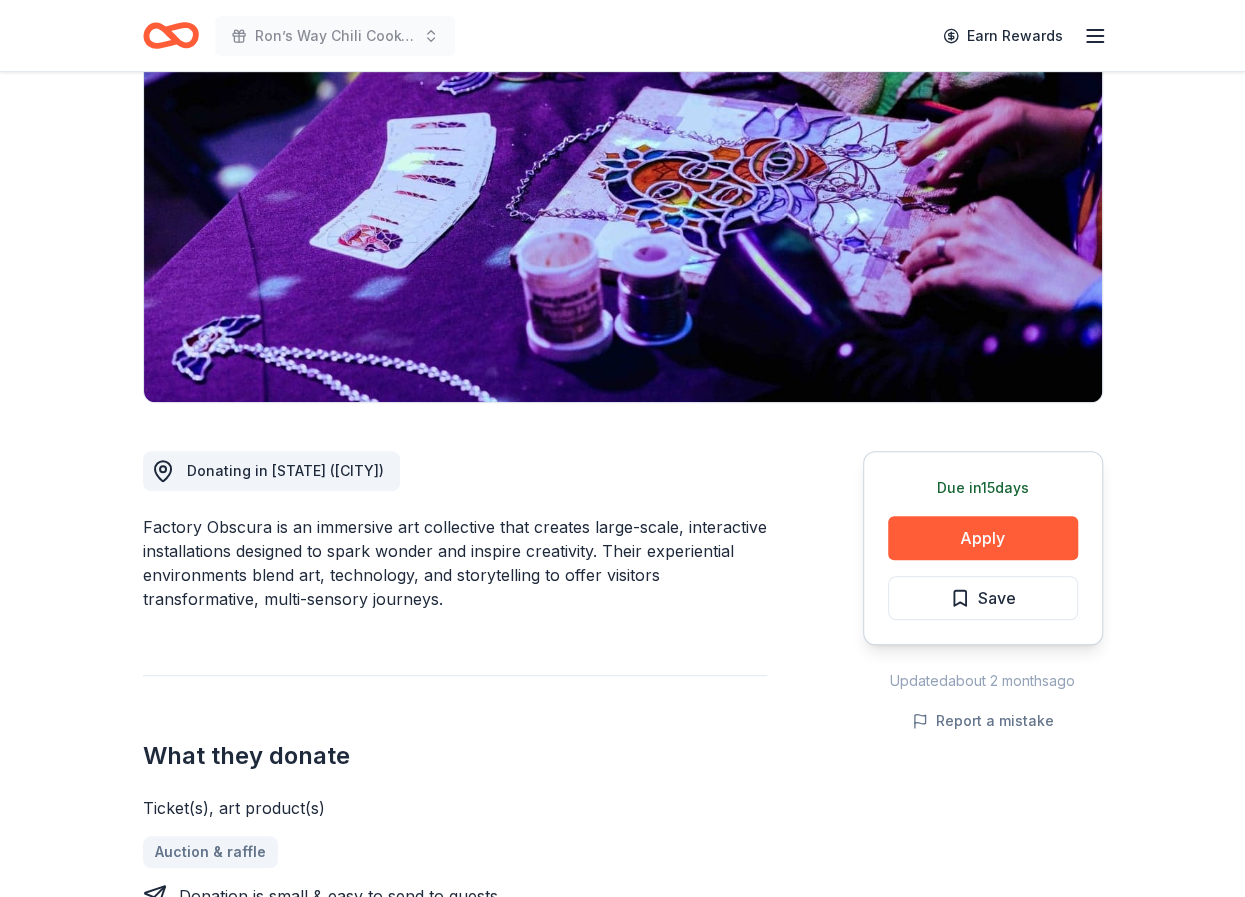 scroll, scrollTop: 0, scrollLeft: 0, axis: both 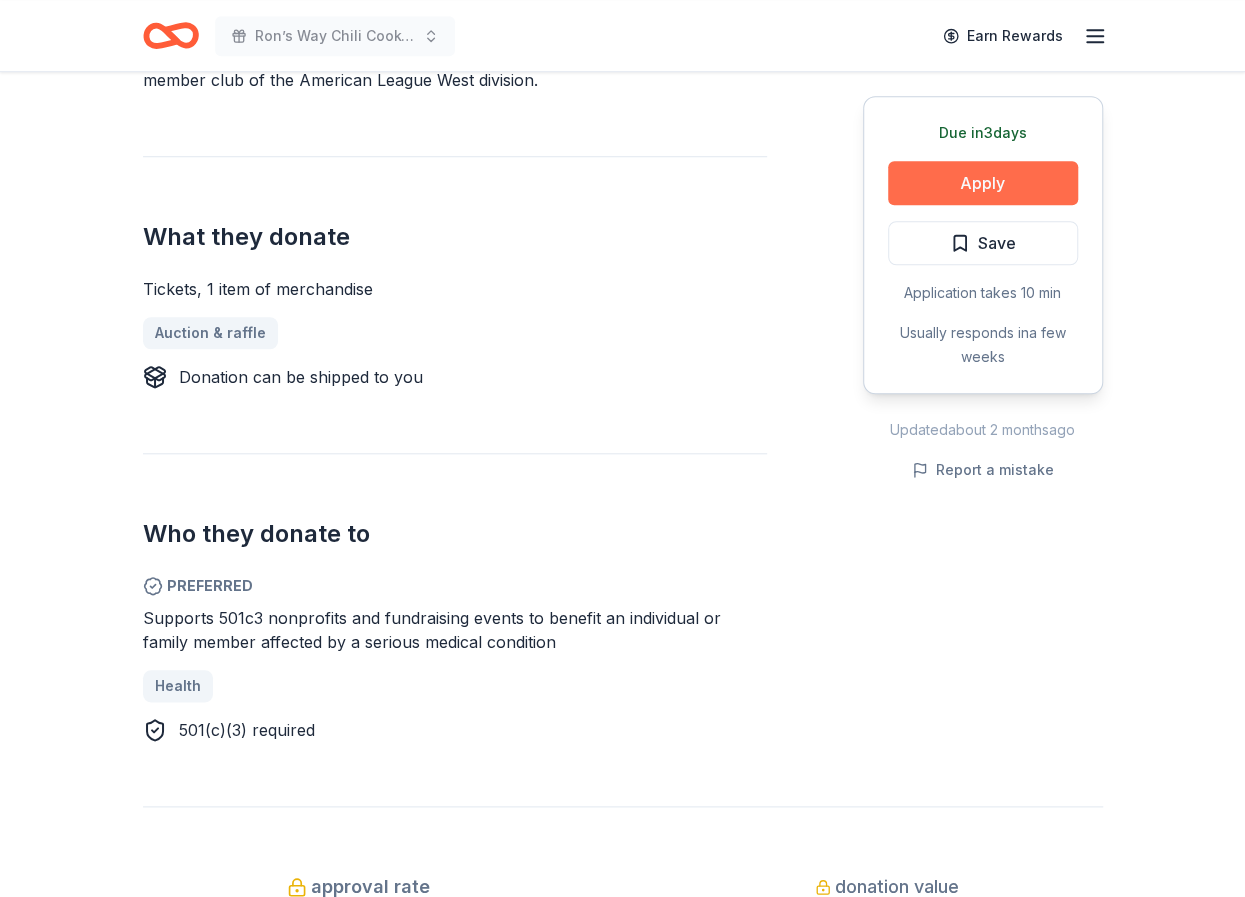 click on "Apply" at bounding box center (983, 183) 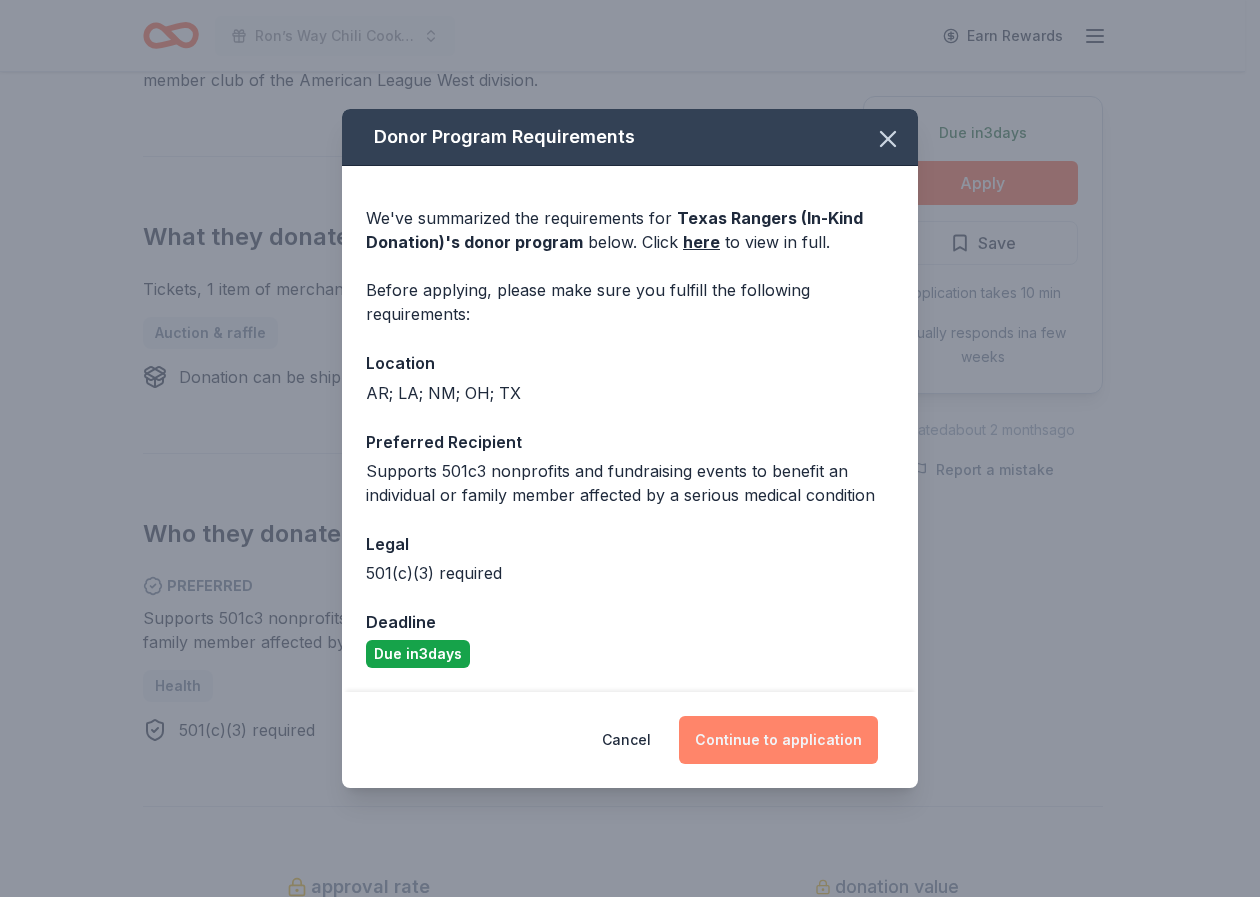 click on "Continue to application" at bounding box center (778, 740) 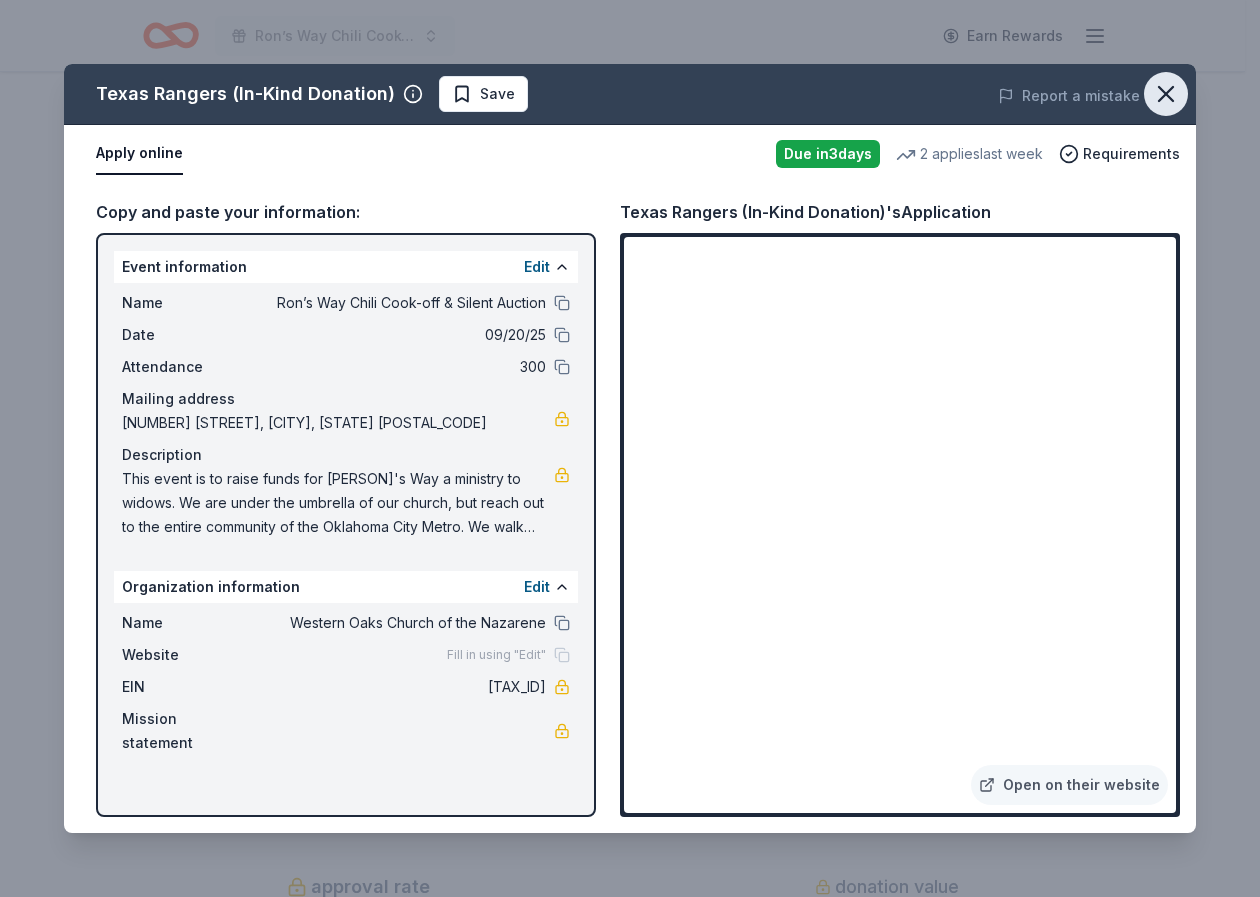 click at bounding box center [1166, 94] 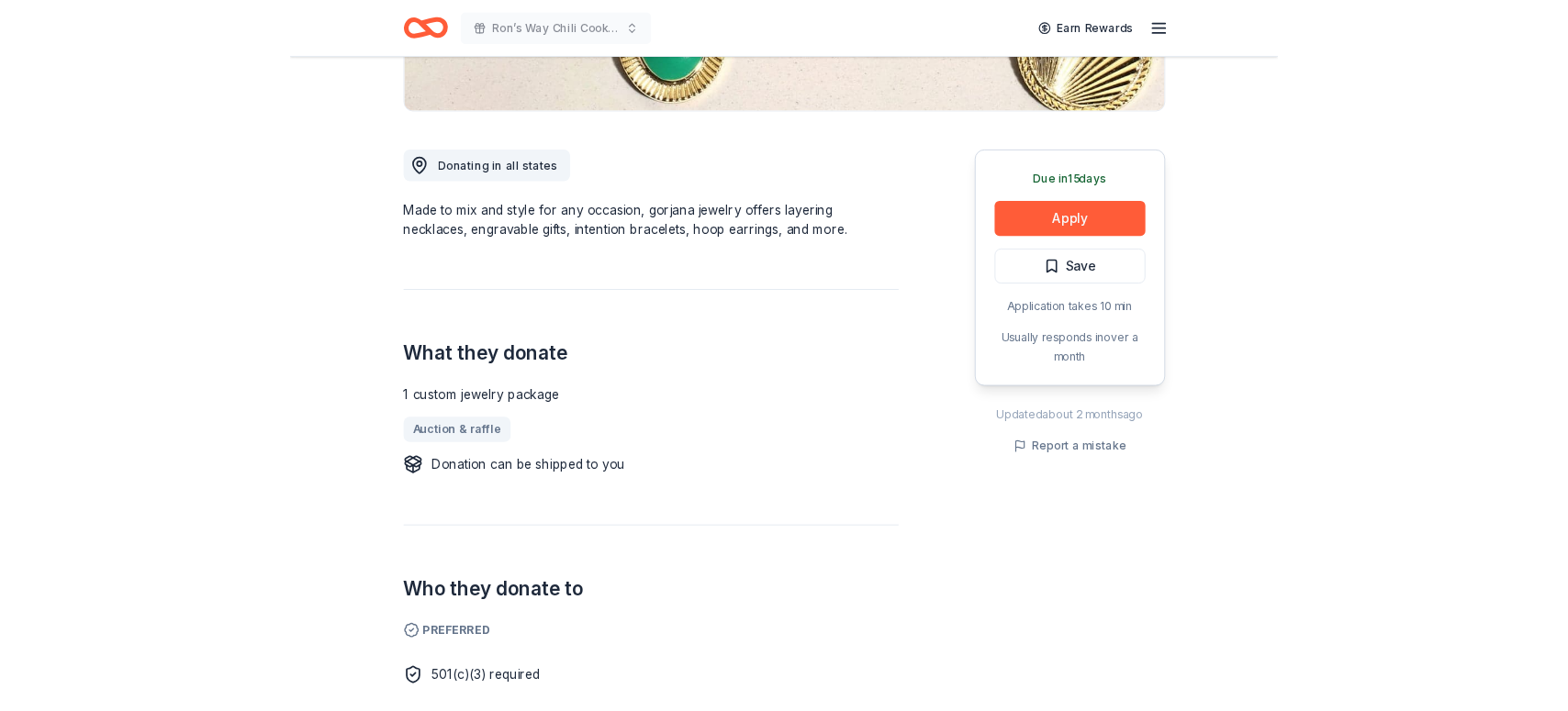 scroll, scrollTop: 459, scrollLeft: 0, axis: vertical 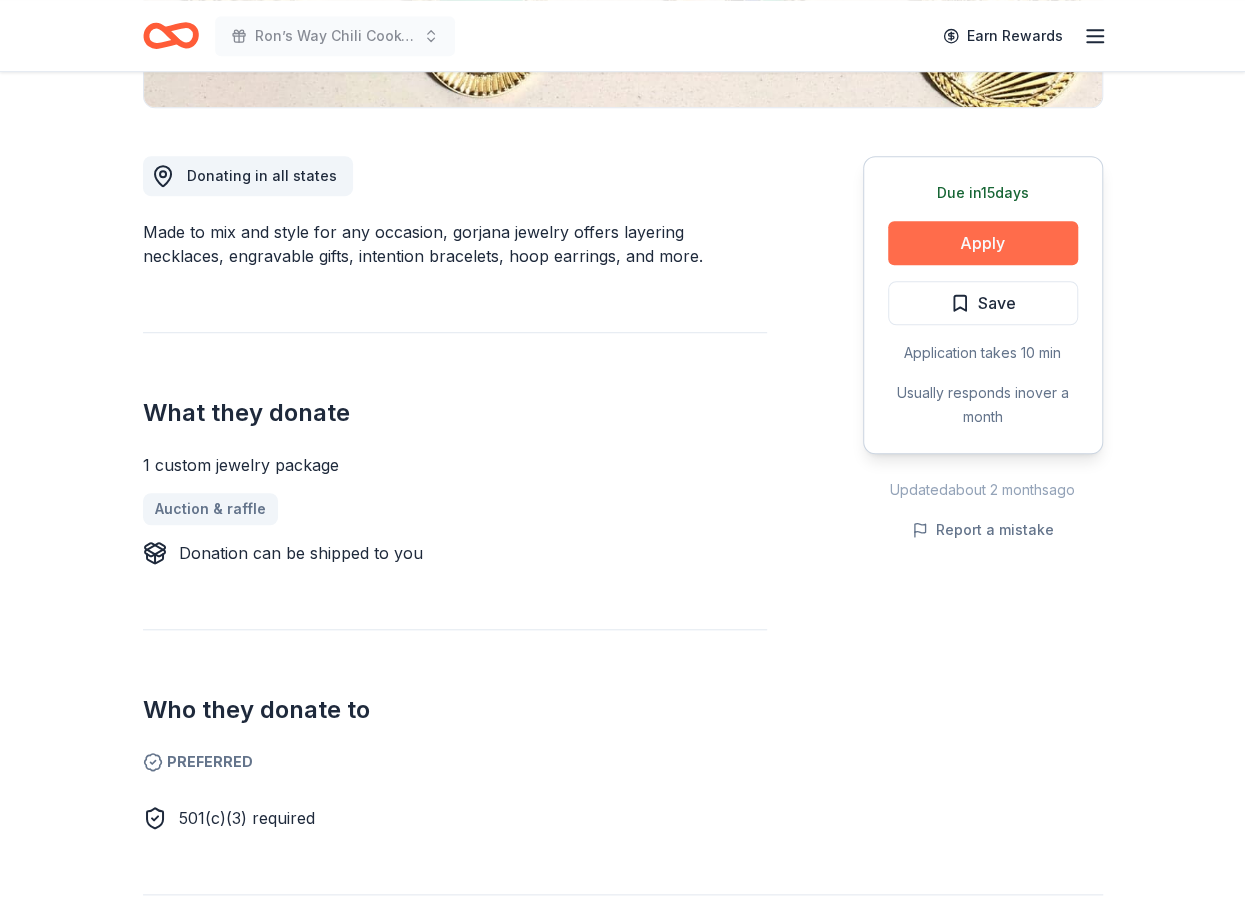 click on "Apply" at bounding box center (983, 243) 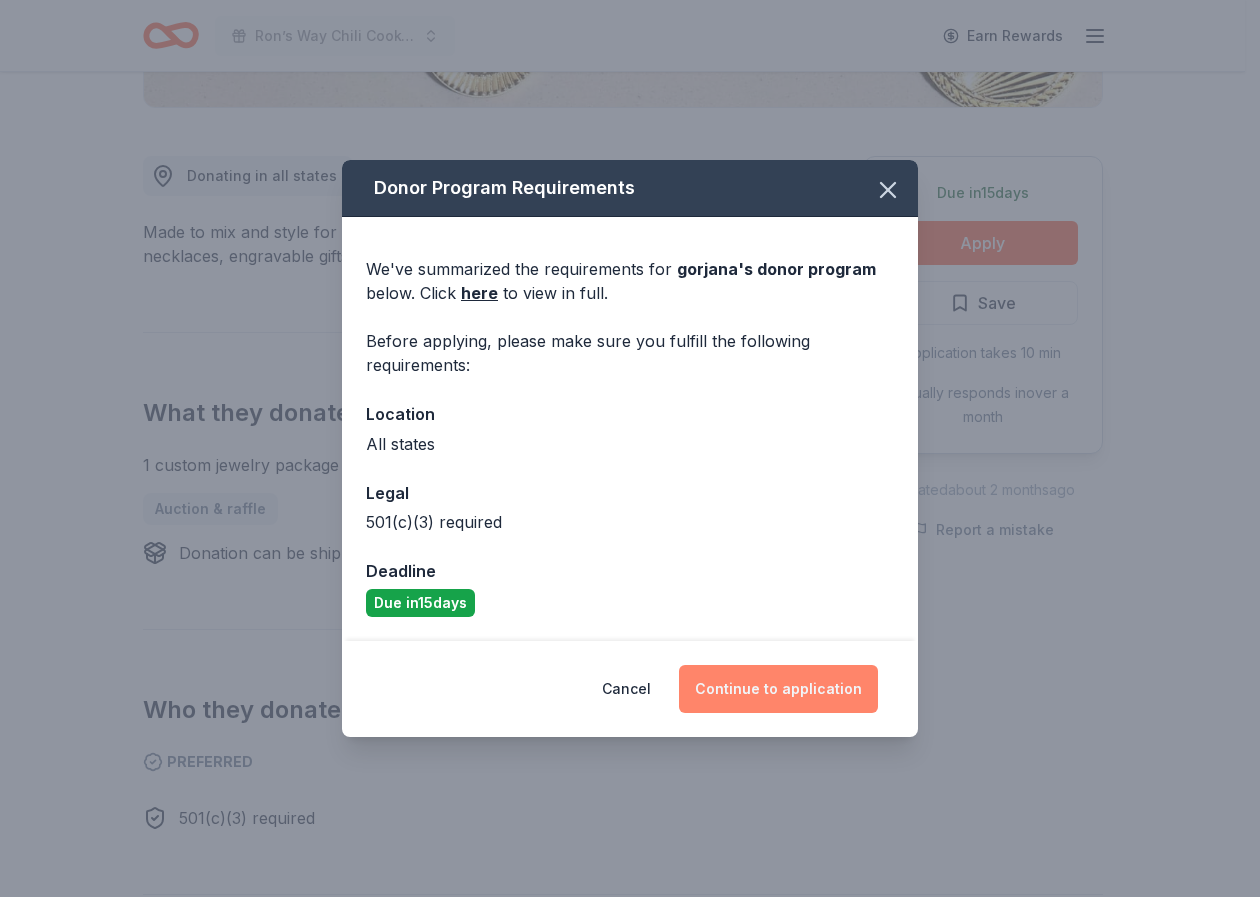 click on "Continue to application" at bounding box center (778, 689) 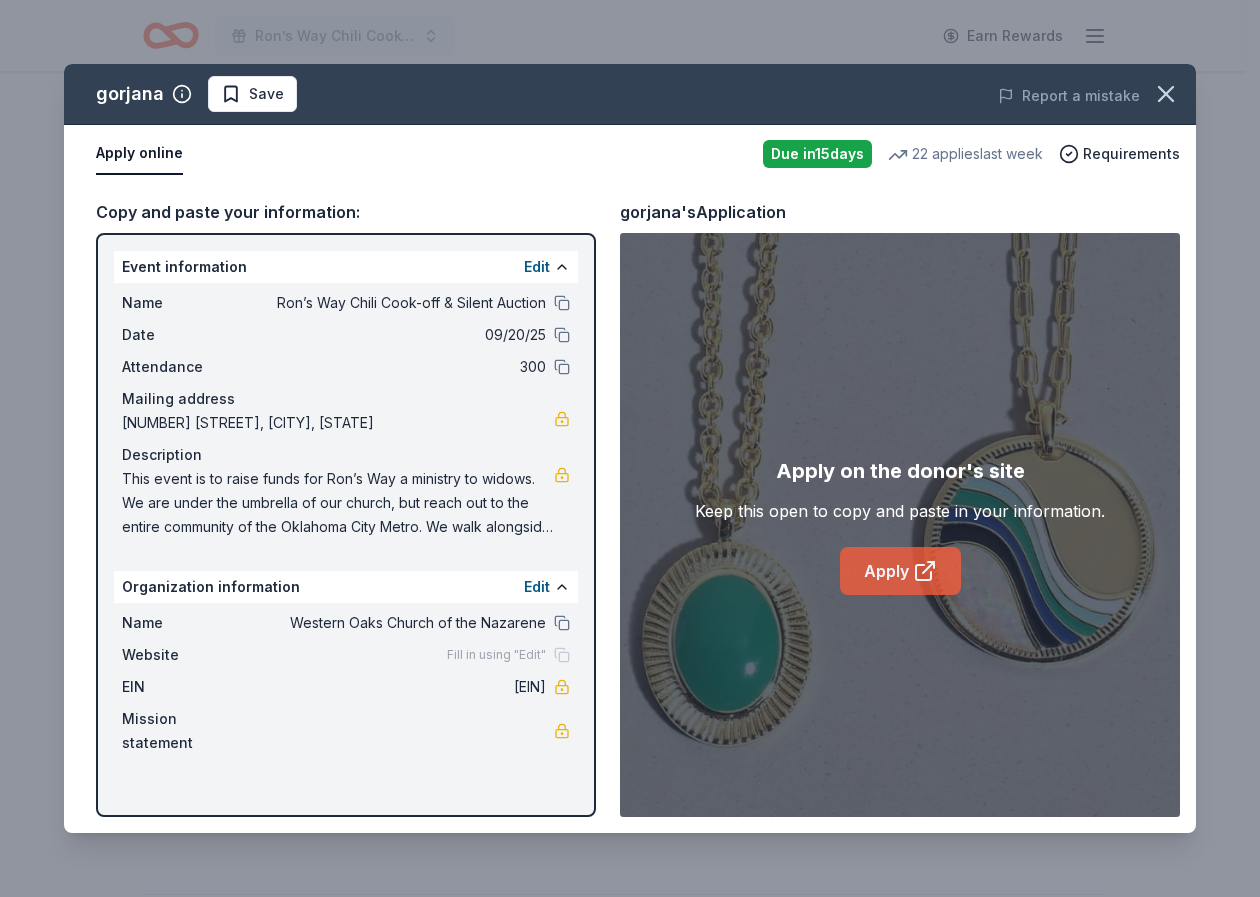 click 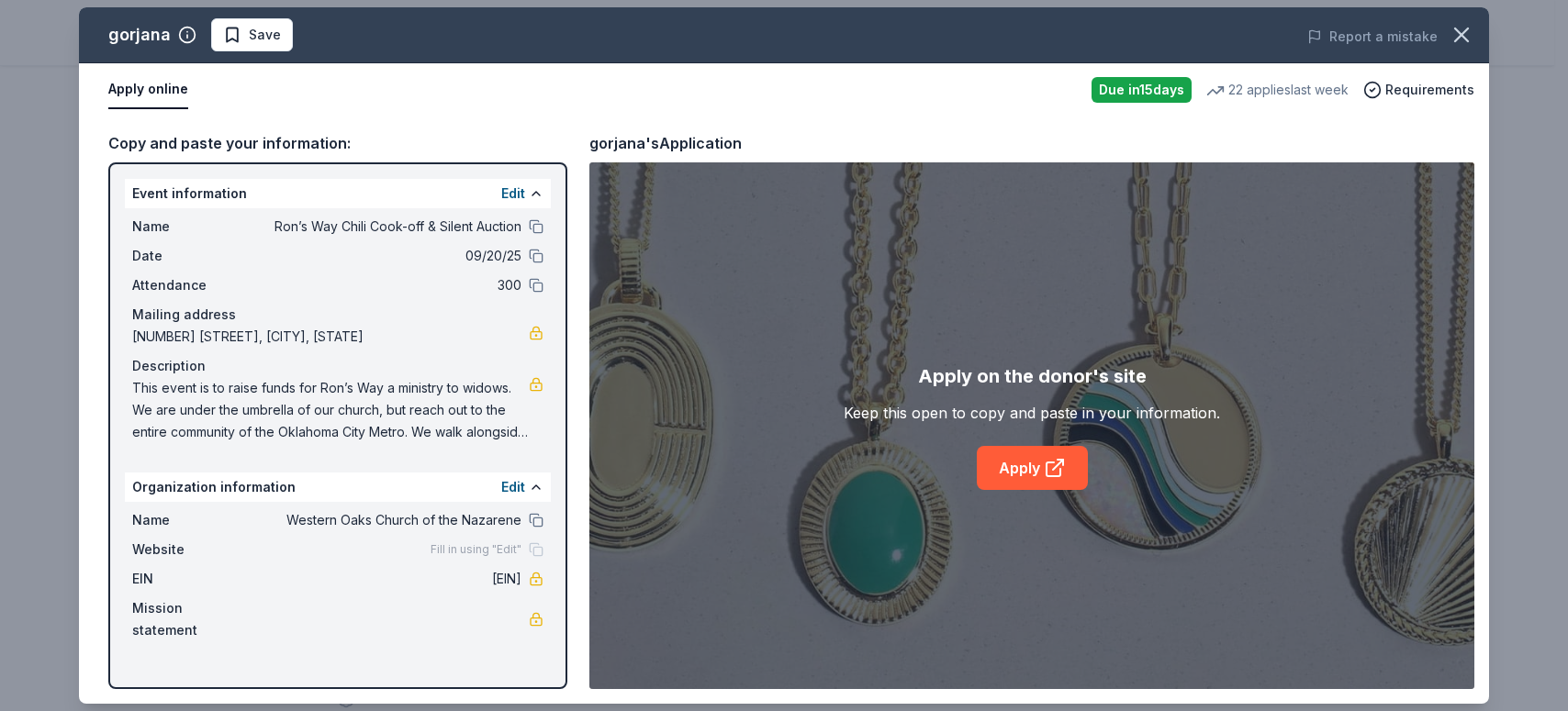 drag, startPoint x: 855, startPoint y: 43, endPoint x: 1065, endPoint y: 39, distance: 210.03809 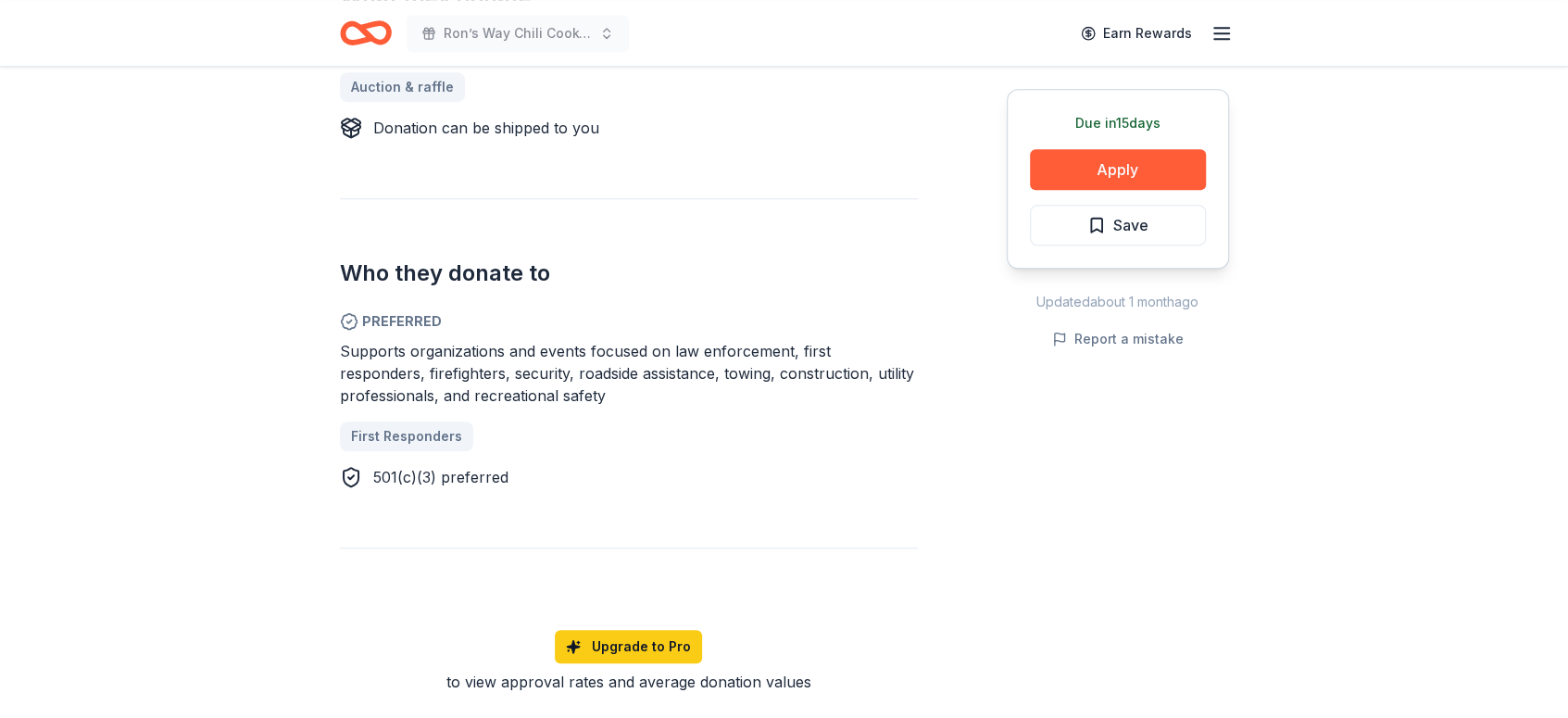 scroll, scrollTop: 926, scrollLeft: 0, axis: vertical 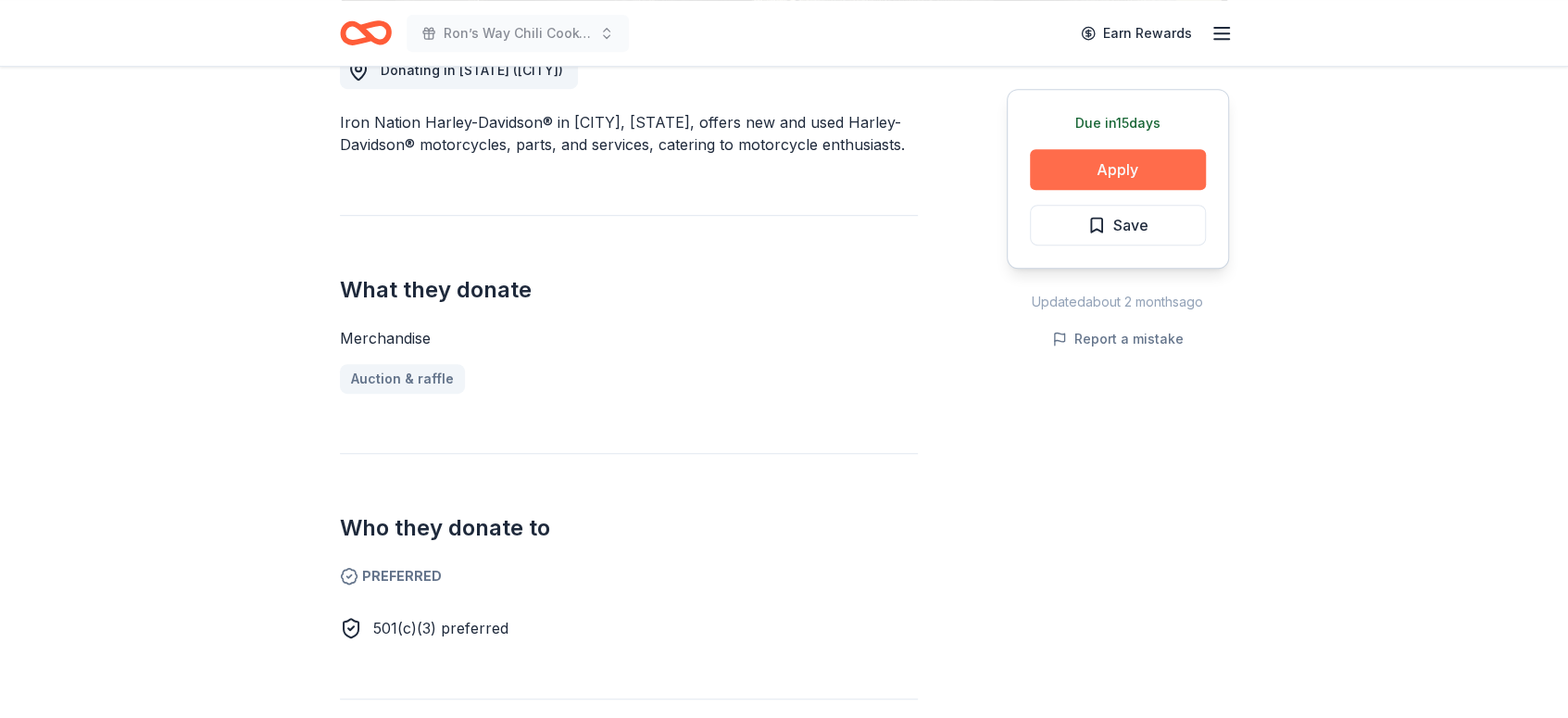 click on "Apply" at bounding box center [1118, 170] 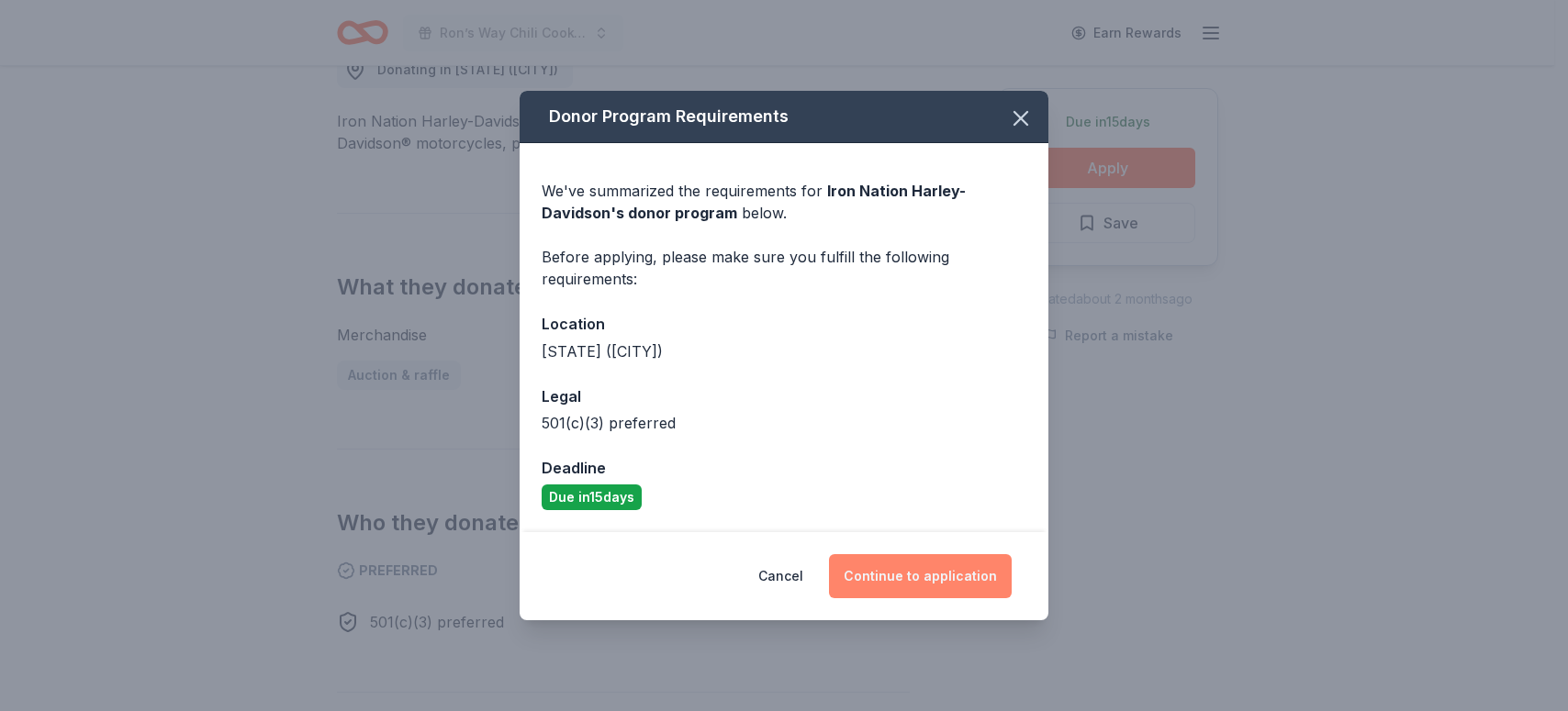 click on "Continue to application" at bounding box center [920, 576] 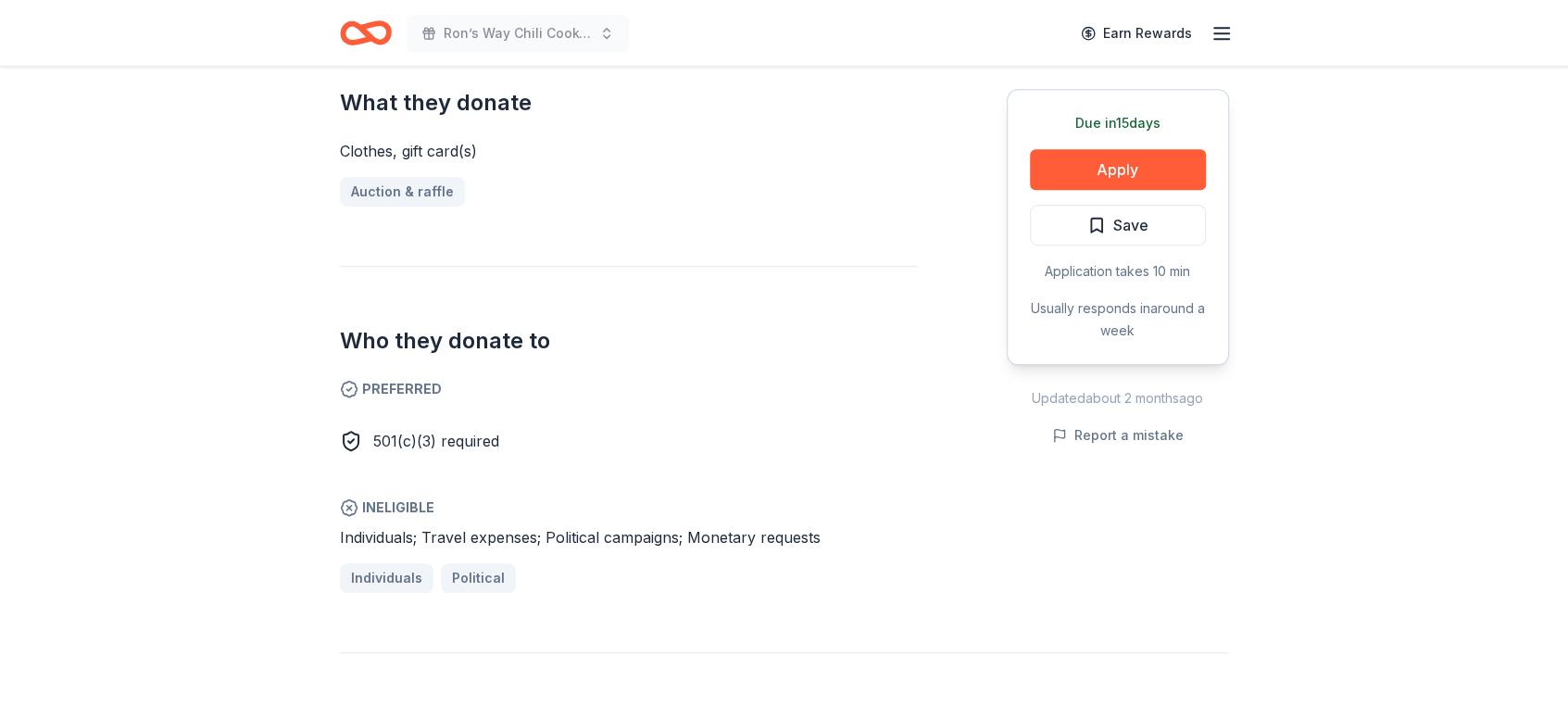 scroll, scrollTop: 741, scrollLeft: 0, axis: vertical 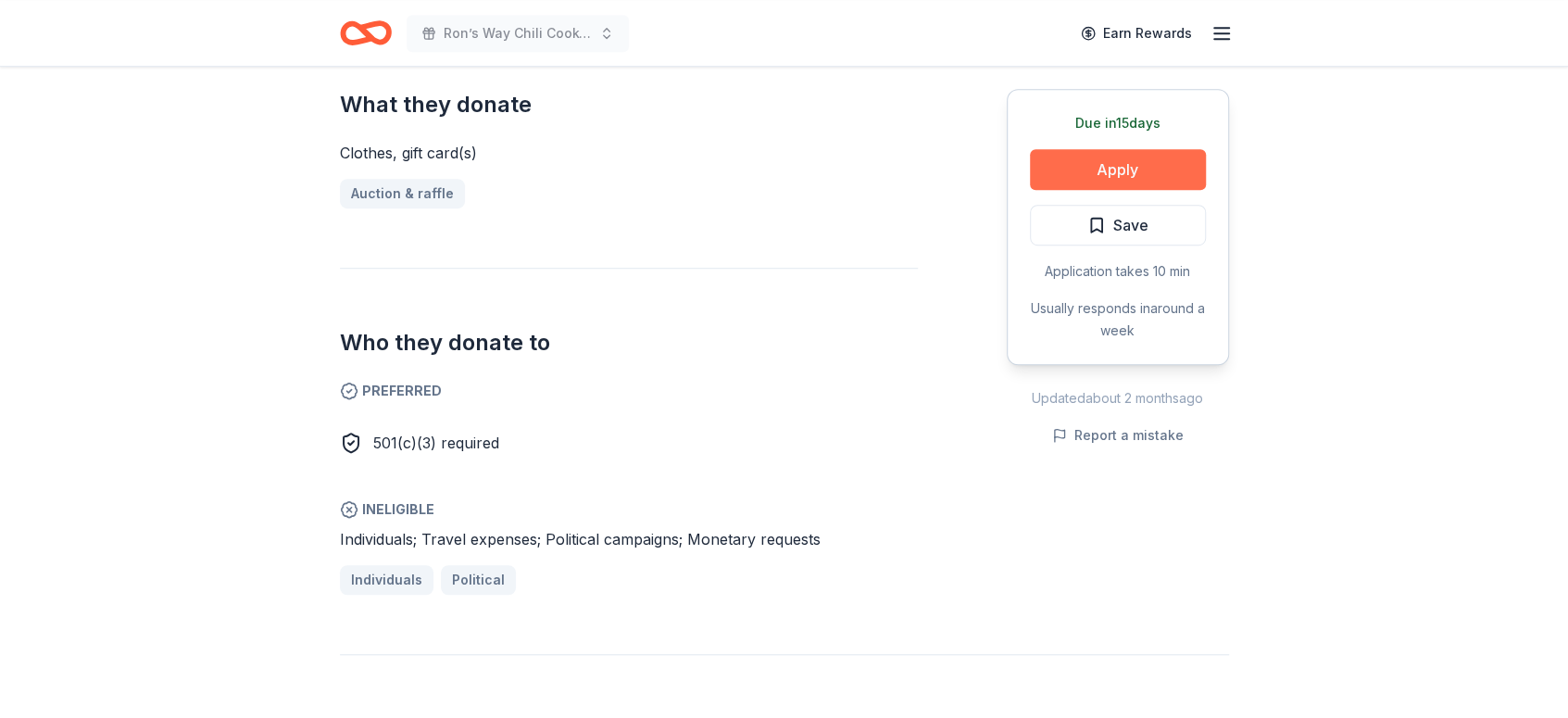 click on "Apply" at bounding box center [1118, 170] 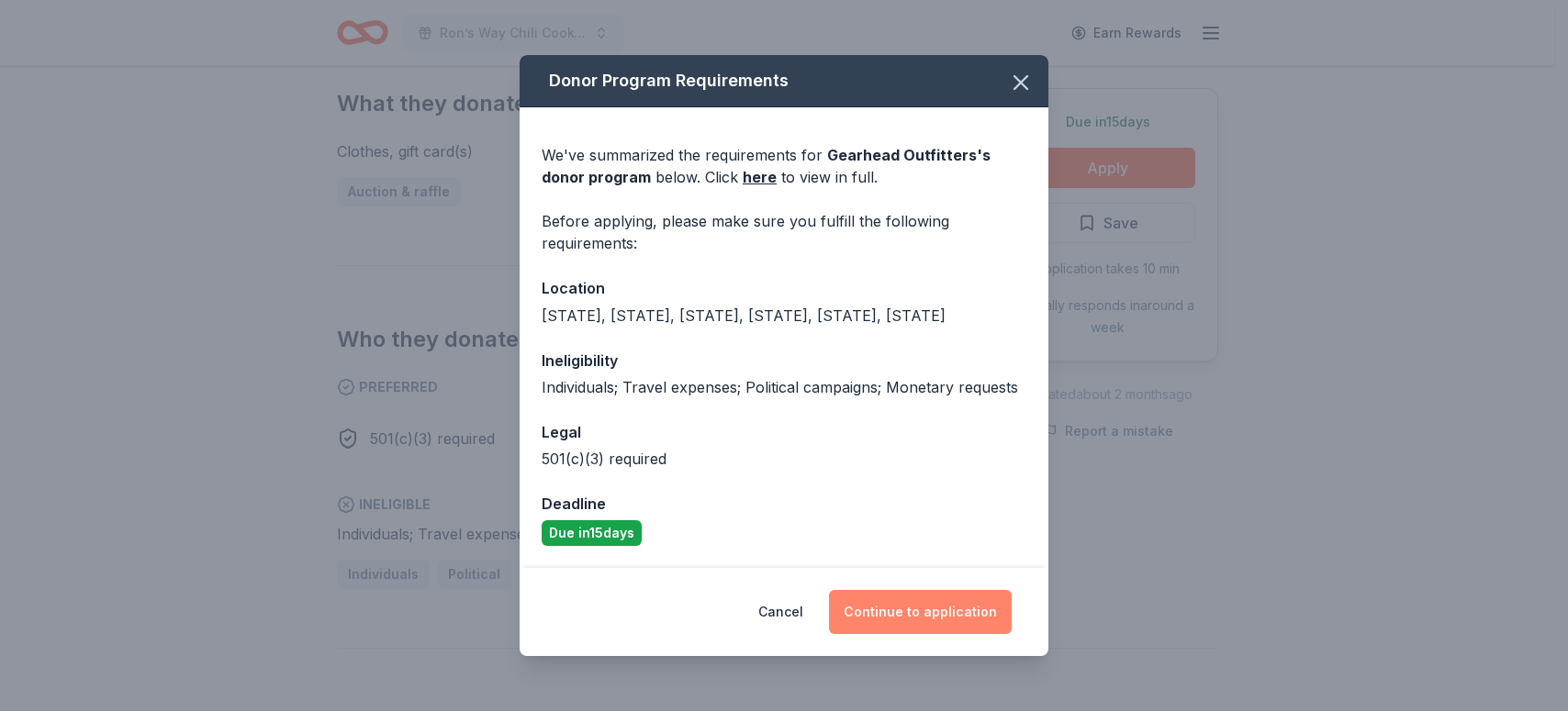 click on "Continue to application" at bounding box center (920, 612) 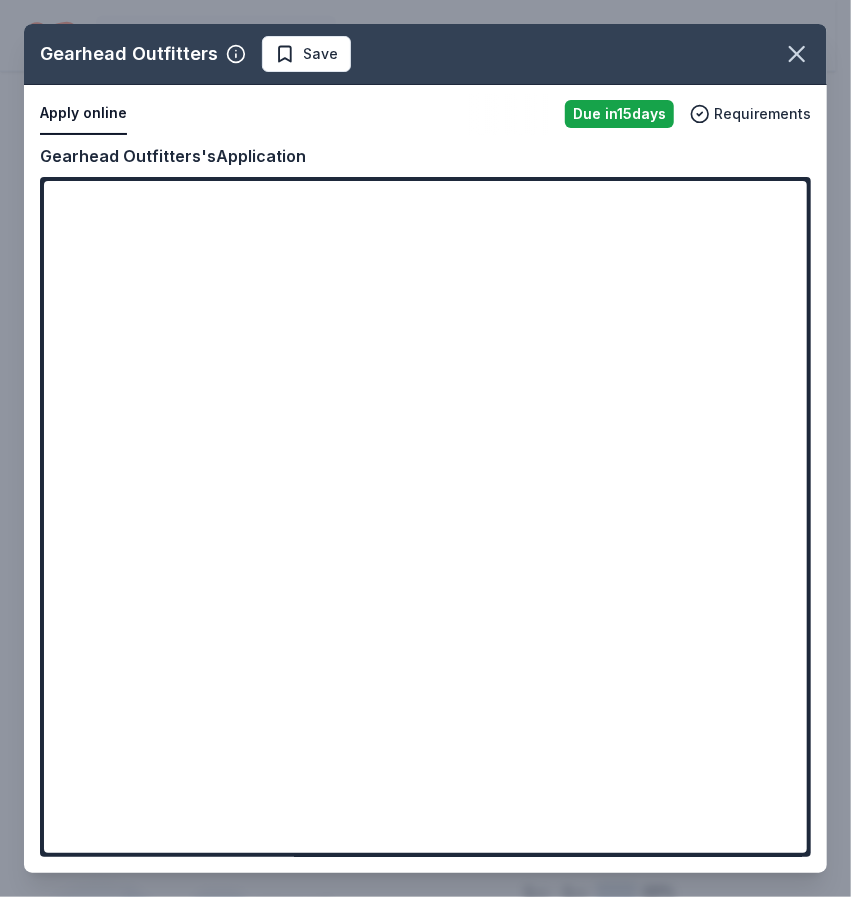 click 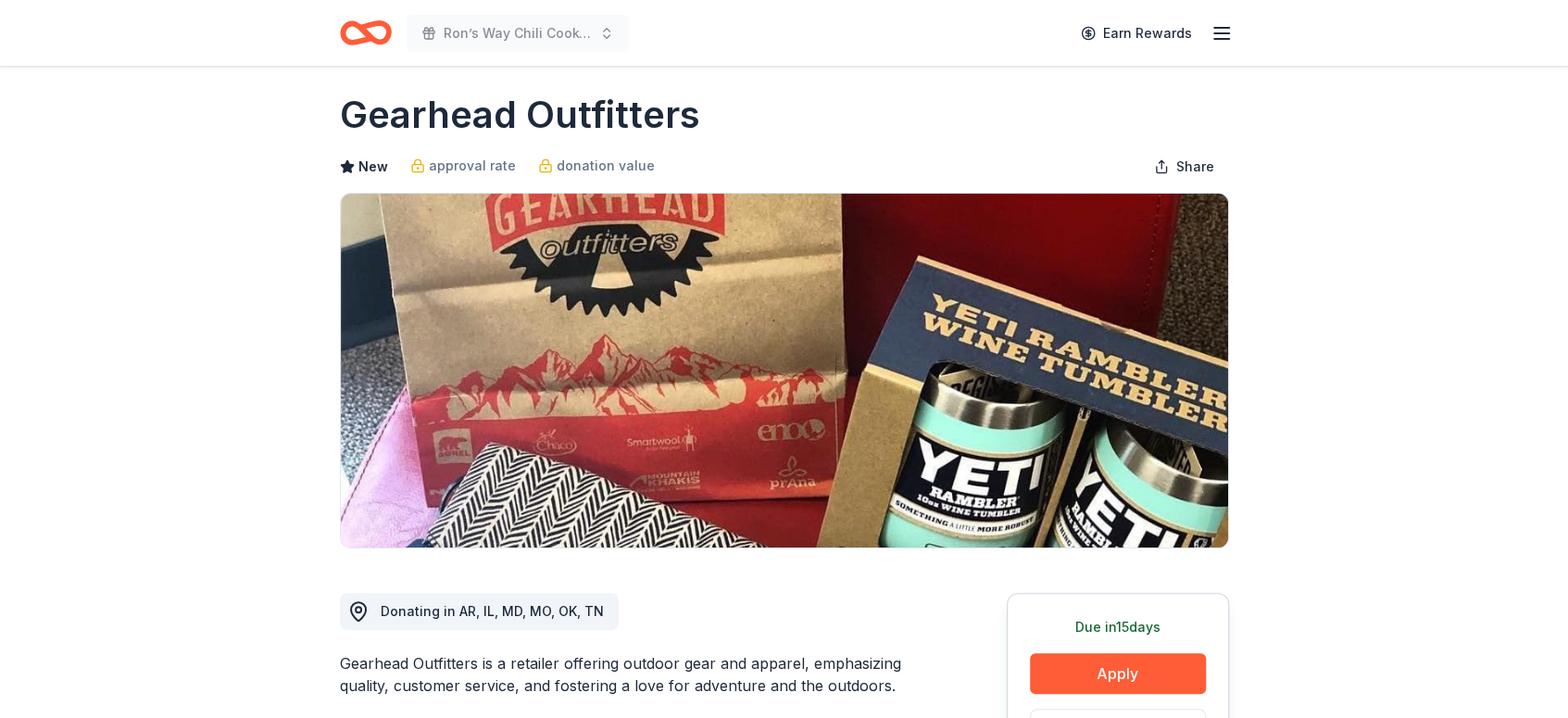scroll, scrollTop: 0, scrollLeft: 0, axis: both 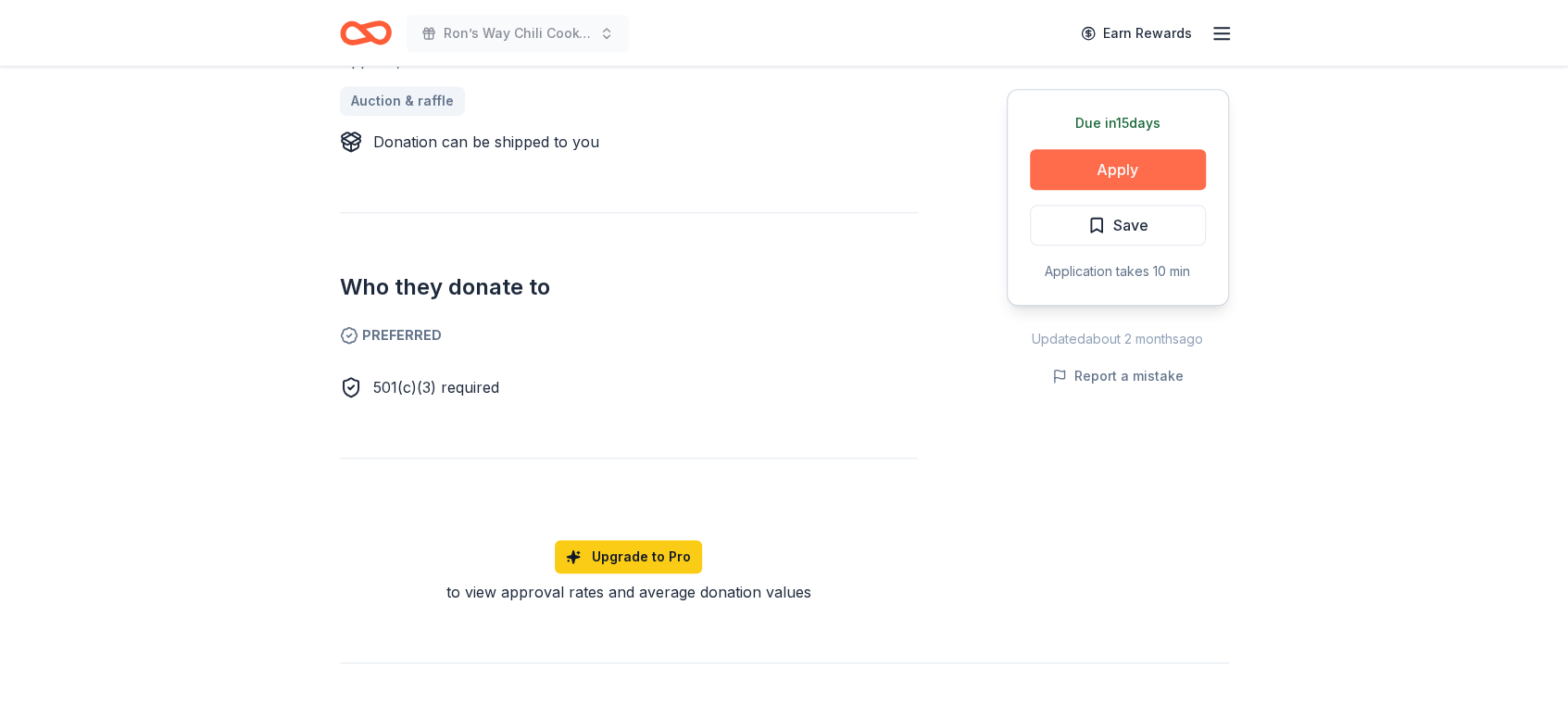 click on "Apply" at bounding box center (1118, 170) 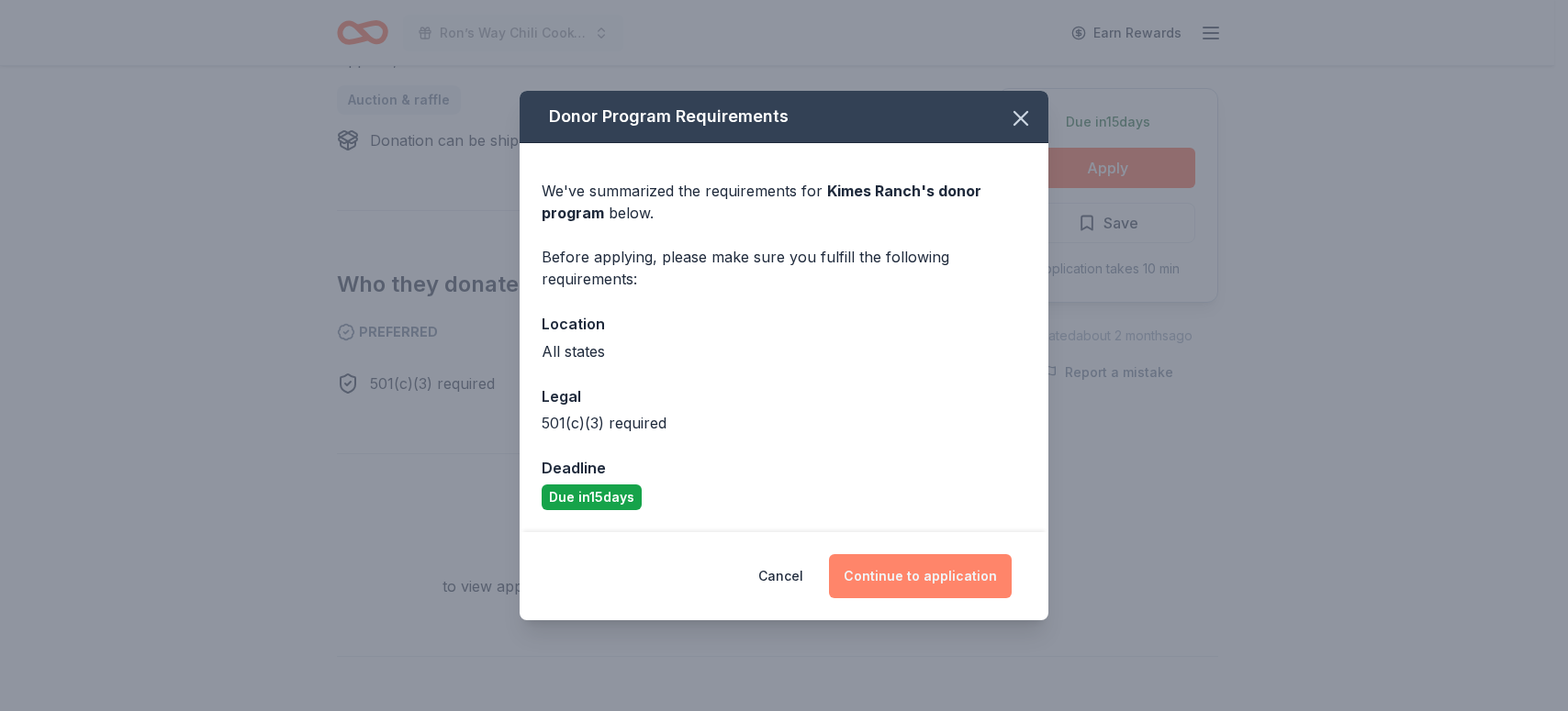 click on "Continue to application" at bounding box center [920, 576] 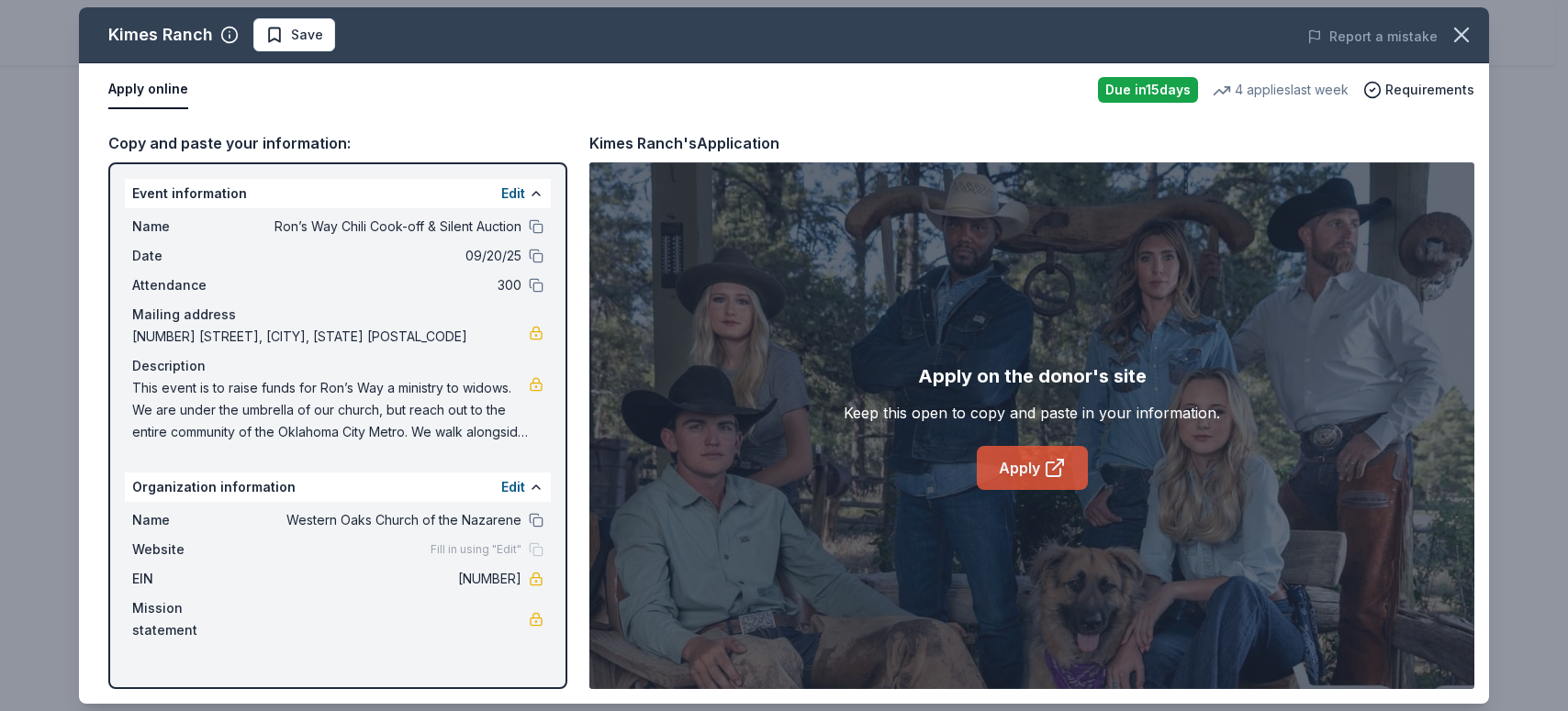 click on "Apply" at bounding box center [1032, 468] 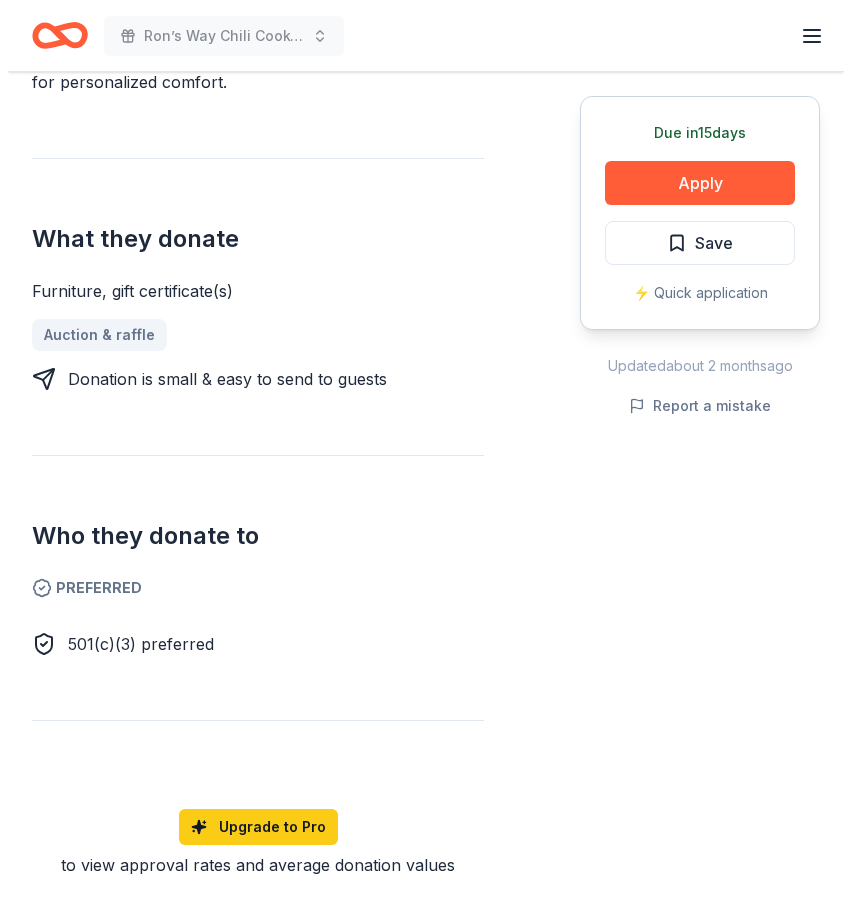 scroll, scrollTop: 800, scrollLeft: 0, axis: vertical 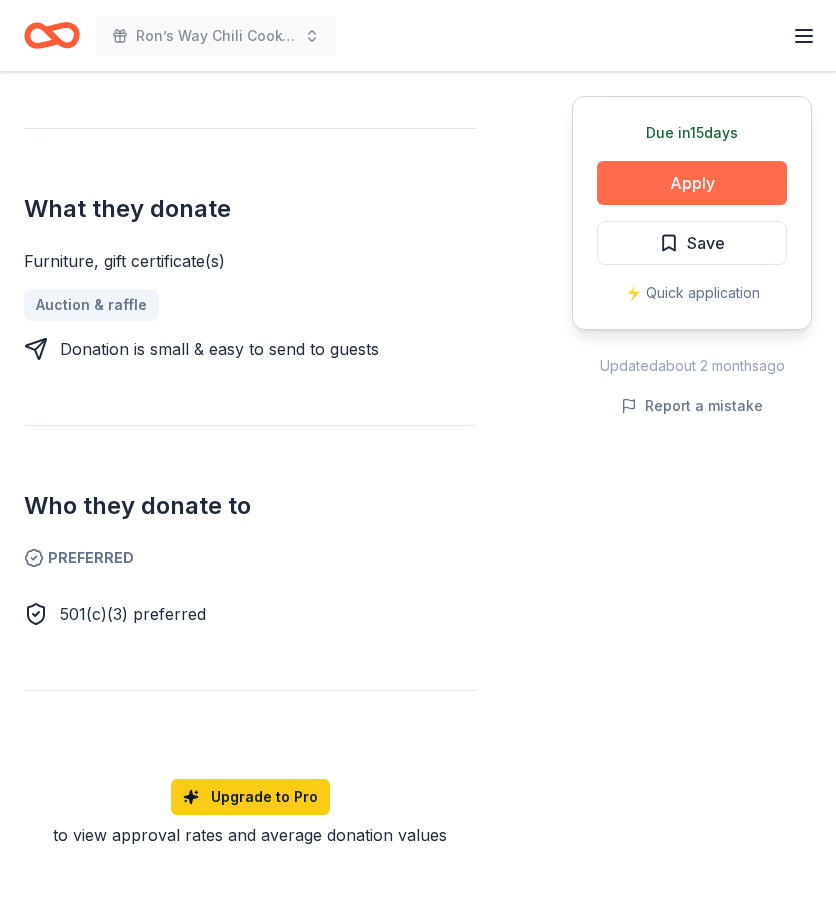 click on "Apply" at bounding box center [692, 183] 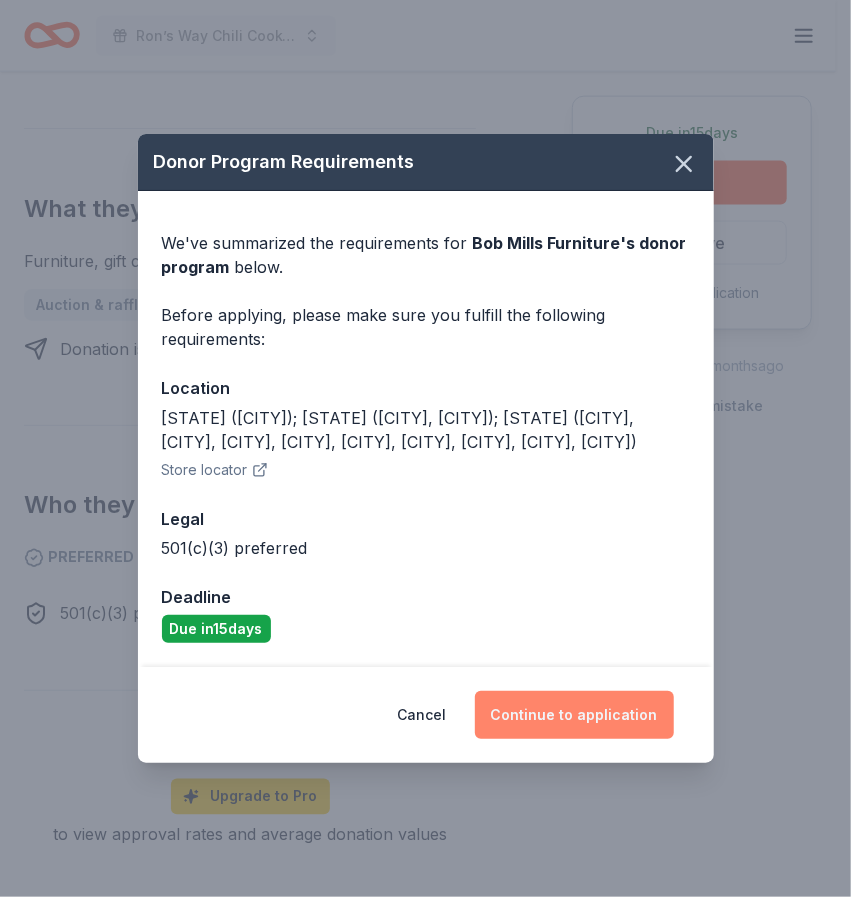 click on "Continue to application" at bounding box center (574, 715) 